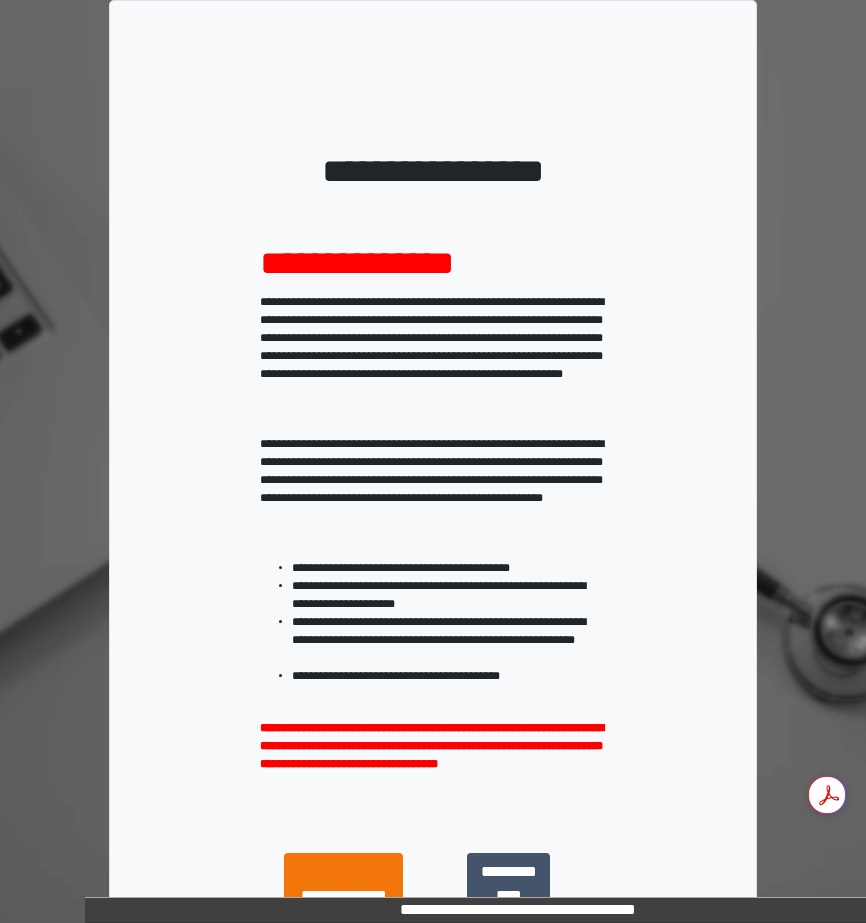 scroll, scrollTop: 0, scrollLeft: 0, axis: both 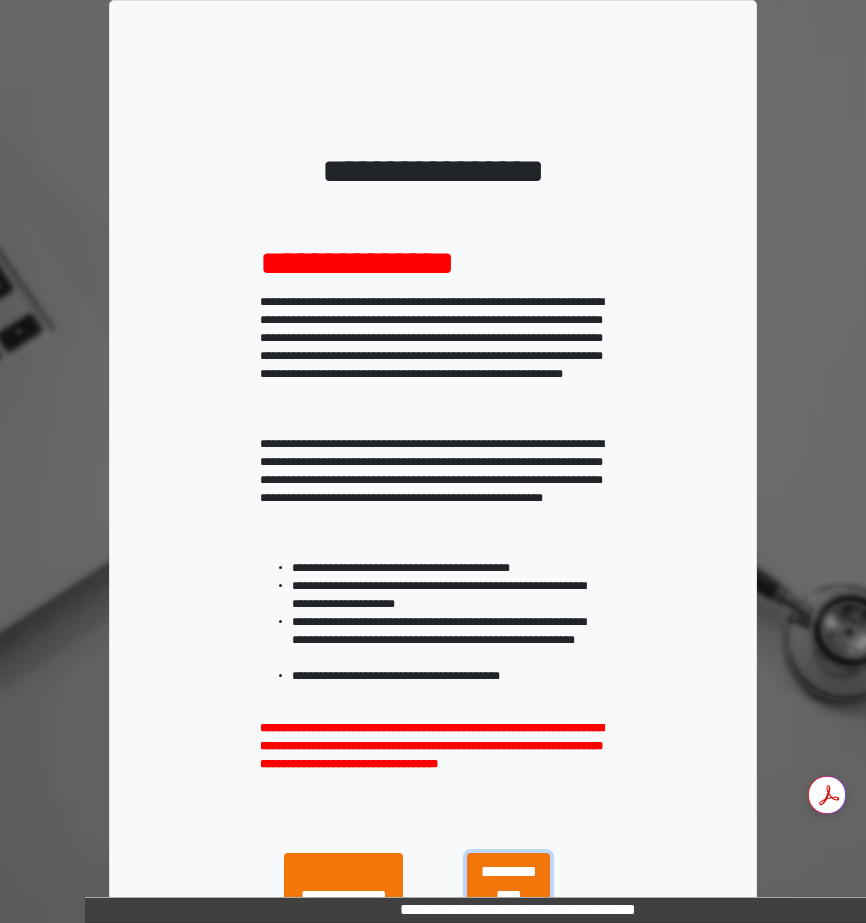 click on "**********" at bounding box center [508, 896] 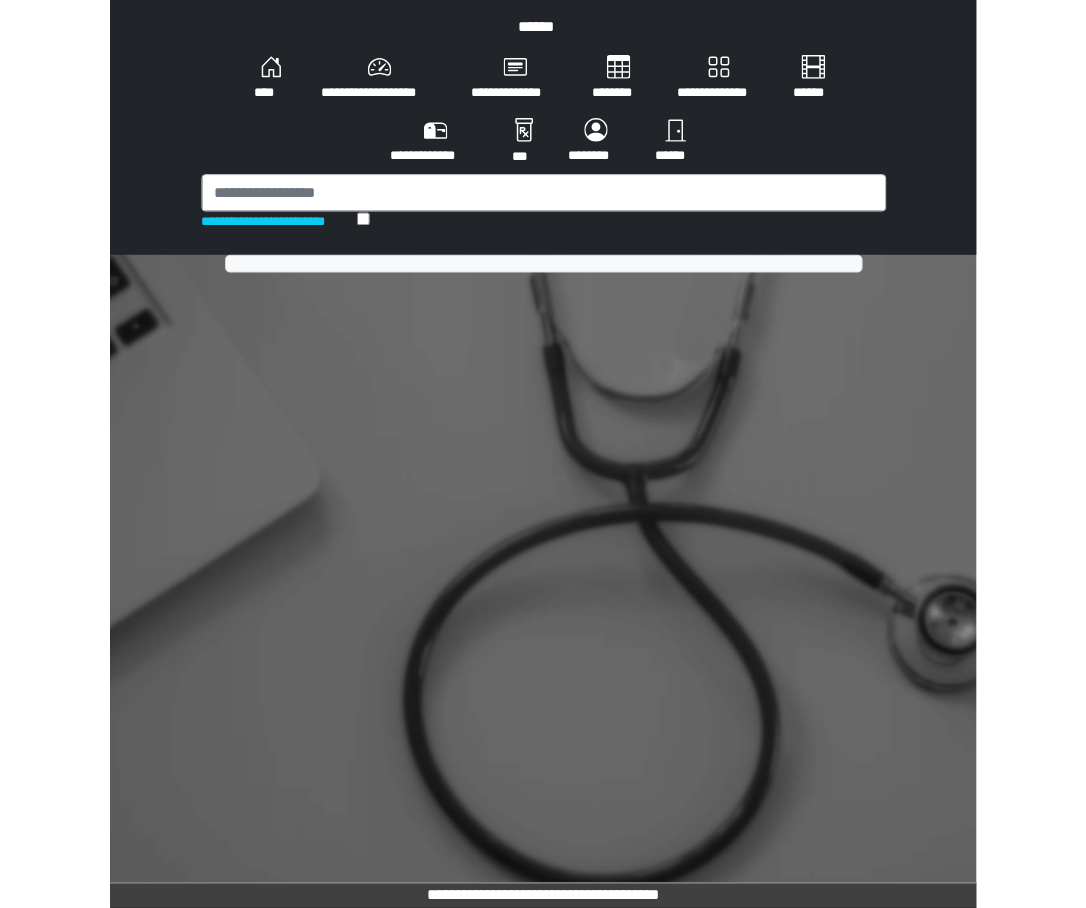 scroll, scrollTop: 0, scrollLeft: 0, axis: both 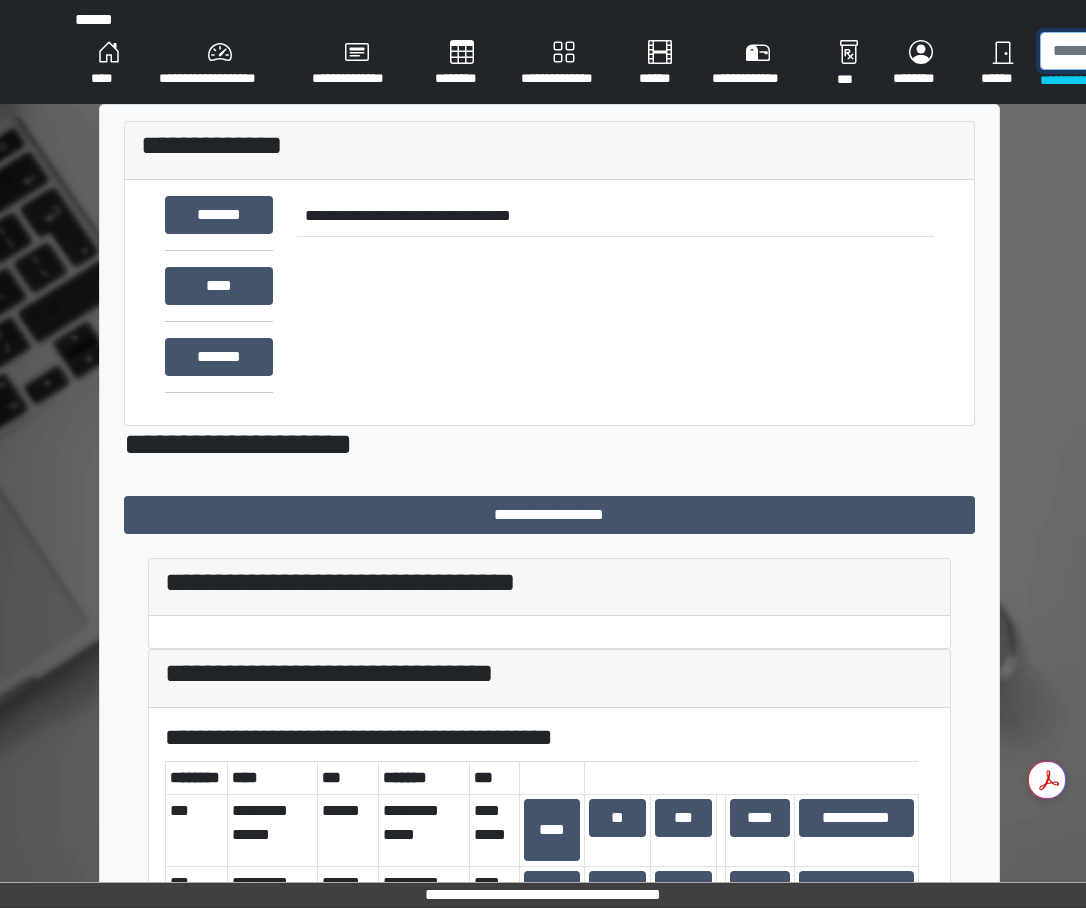 click at bounding box center (1143, 51) 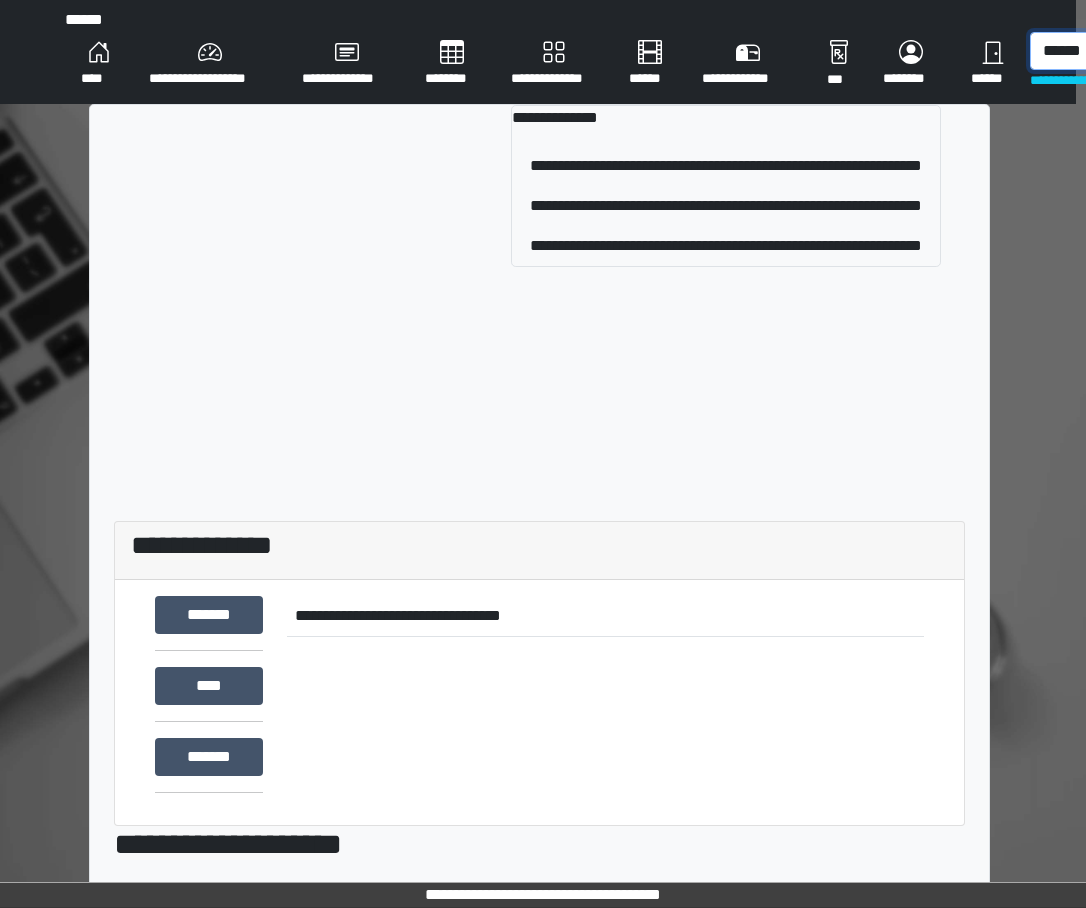 scroll, scrollTop: 0, scrollLeft: 17, axis: horizontal 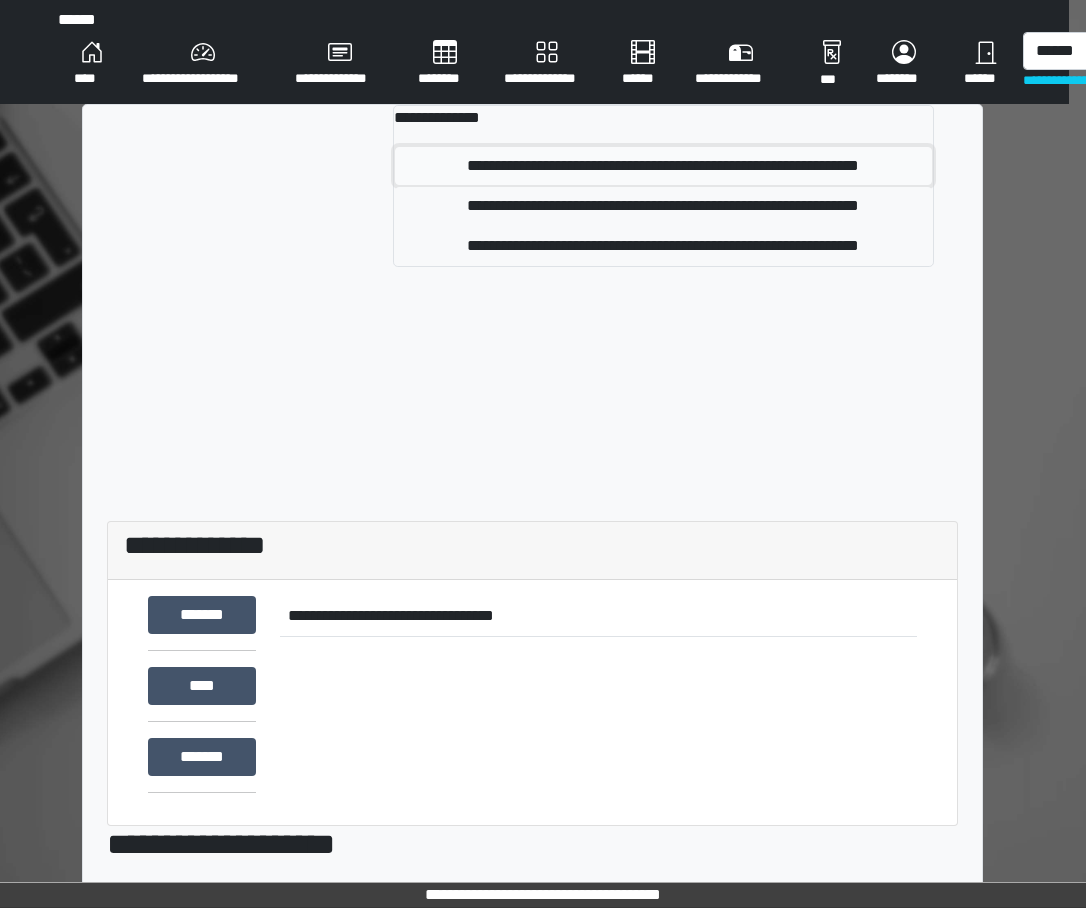 click on "**********" at bounding box center [663, 166] 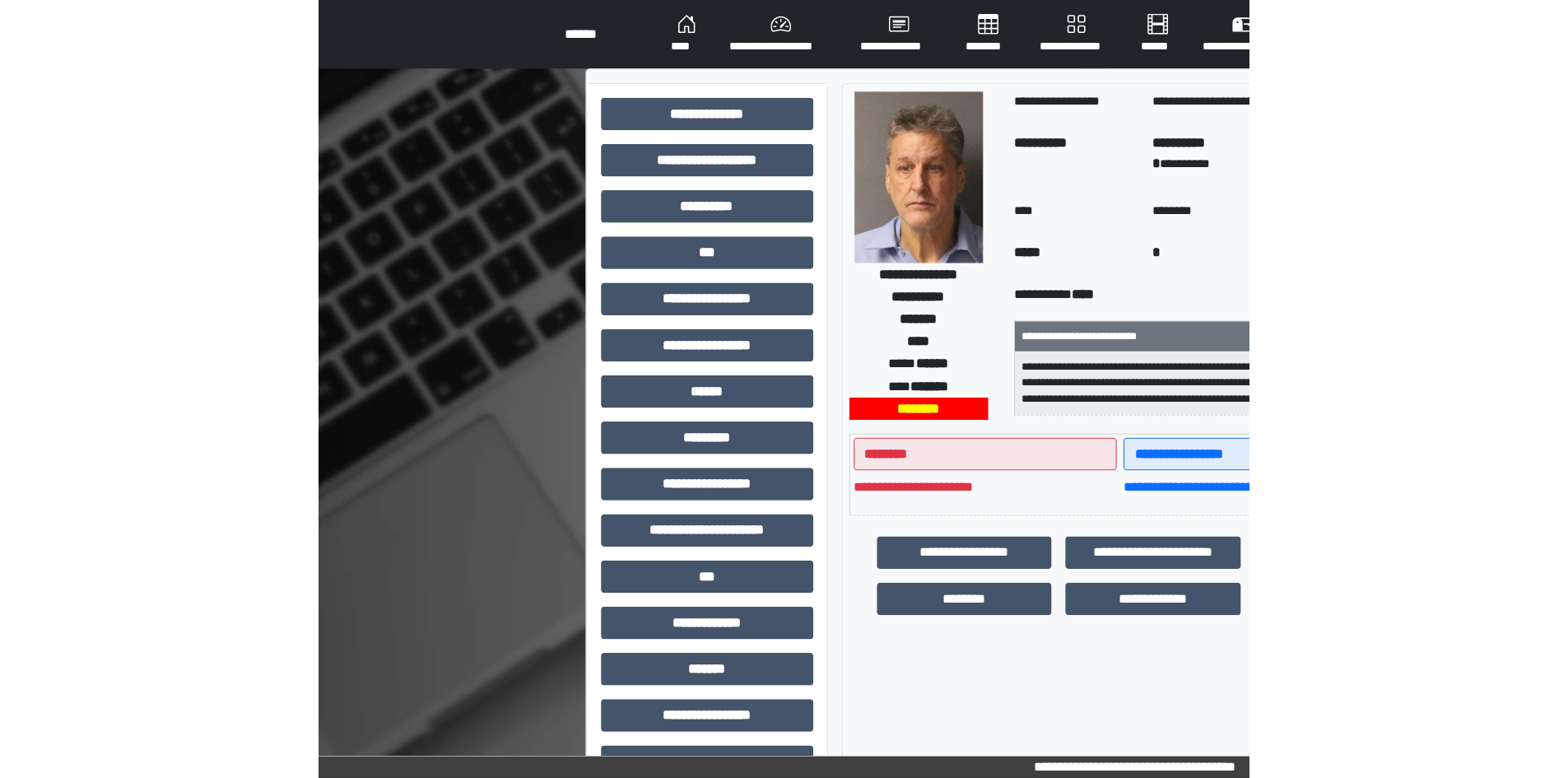 scroll, scrollTop: 0, scrollLeft: 0, axis: both 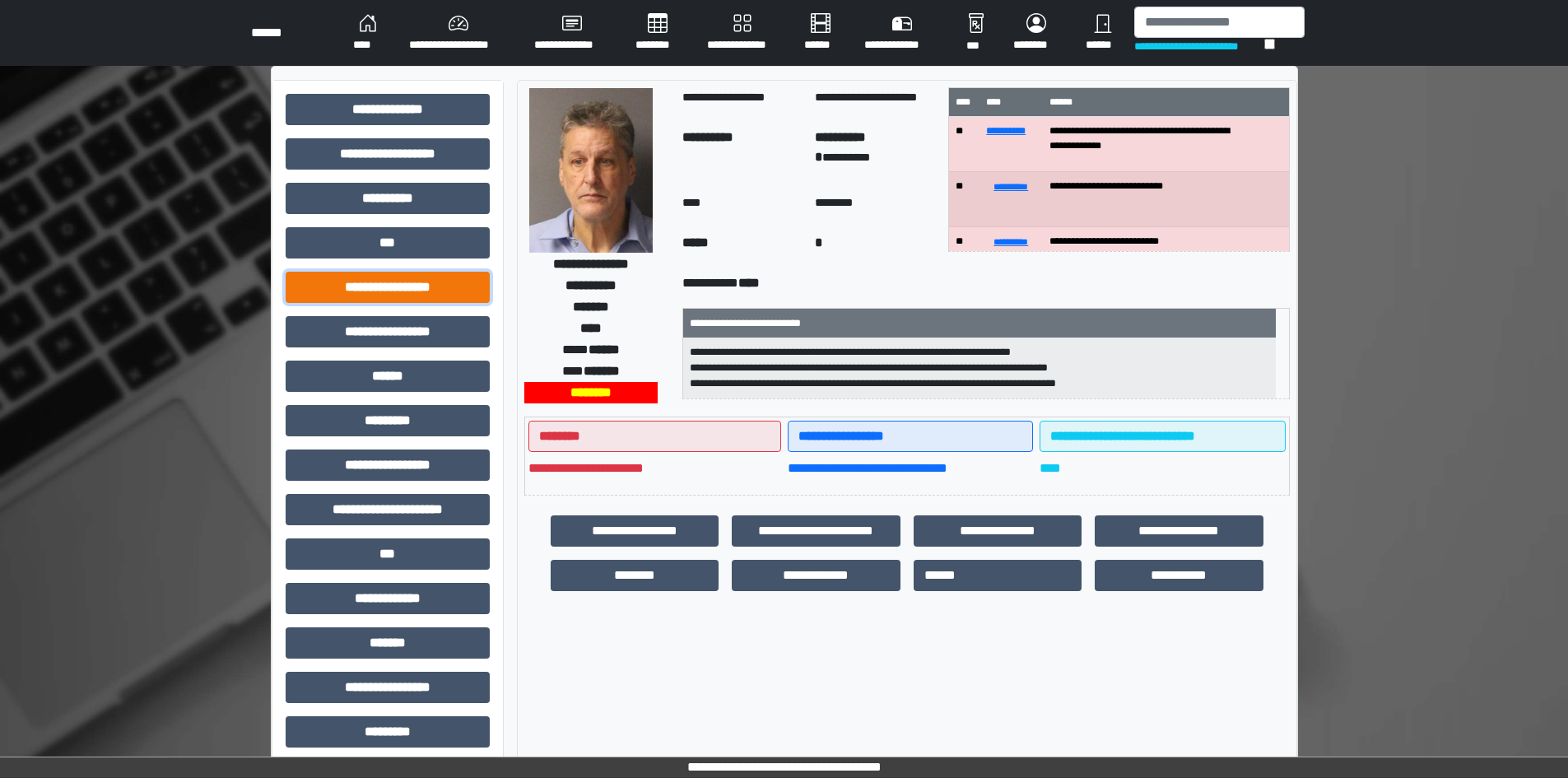 click on "**********" at bounding box center (388, 109) 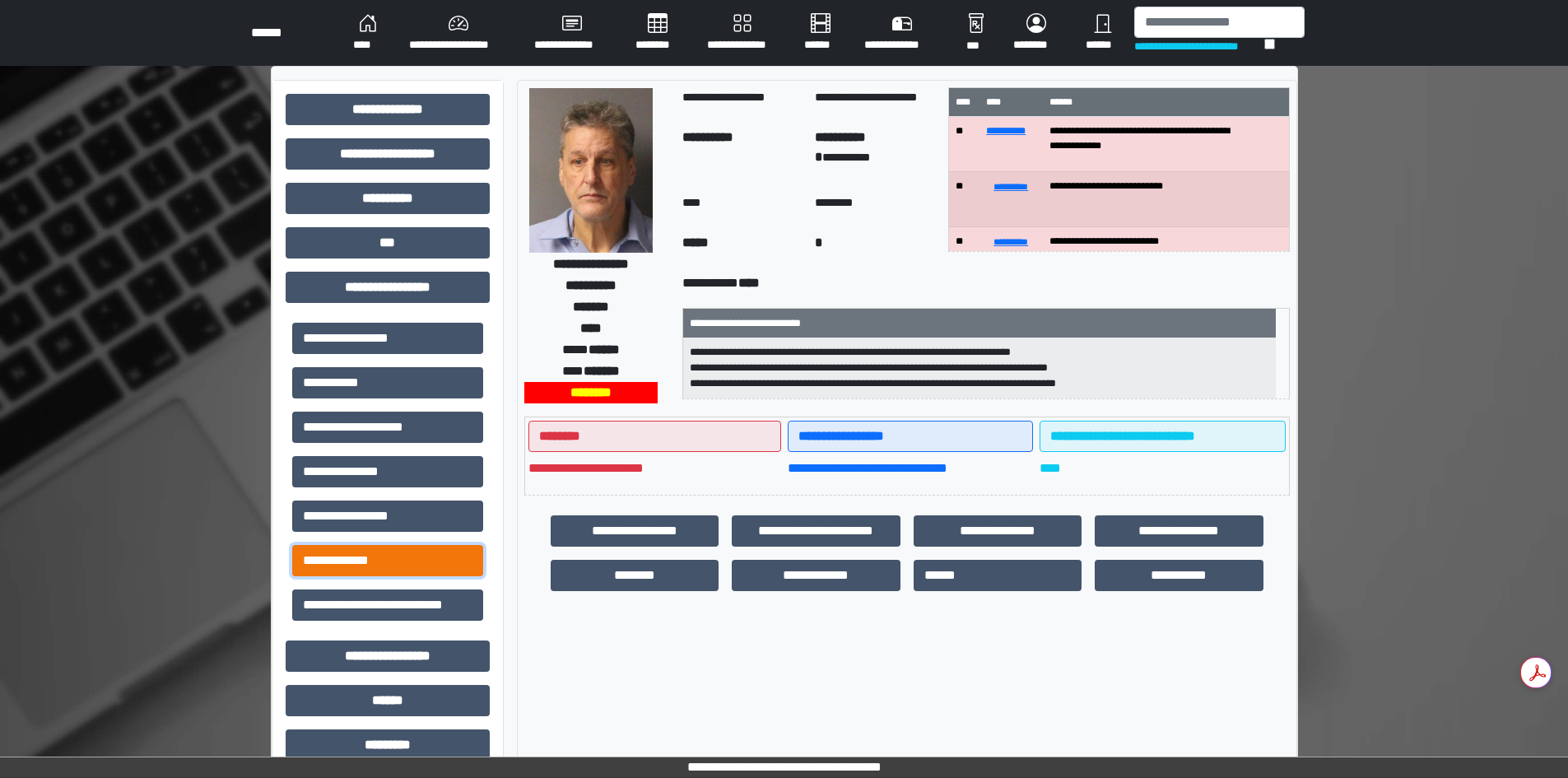 click on "**********" at bounding box center [388, 338] 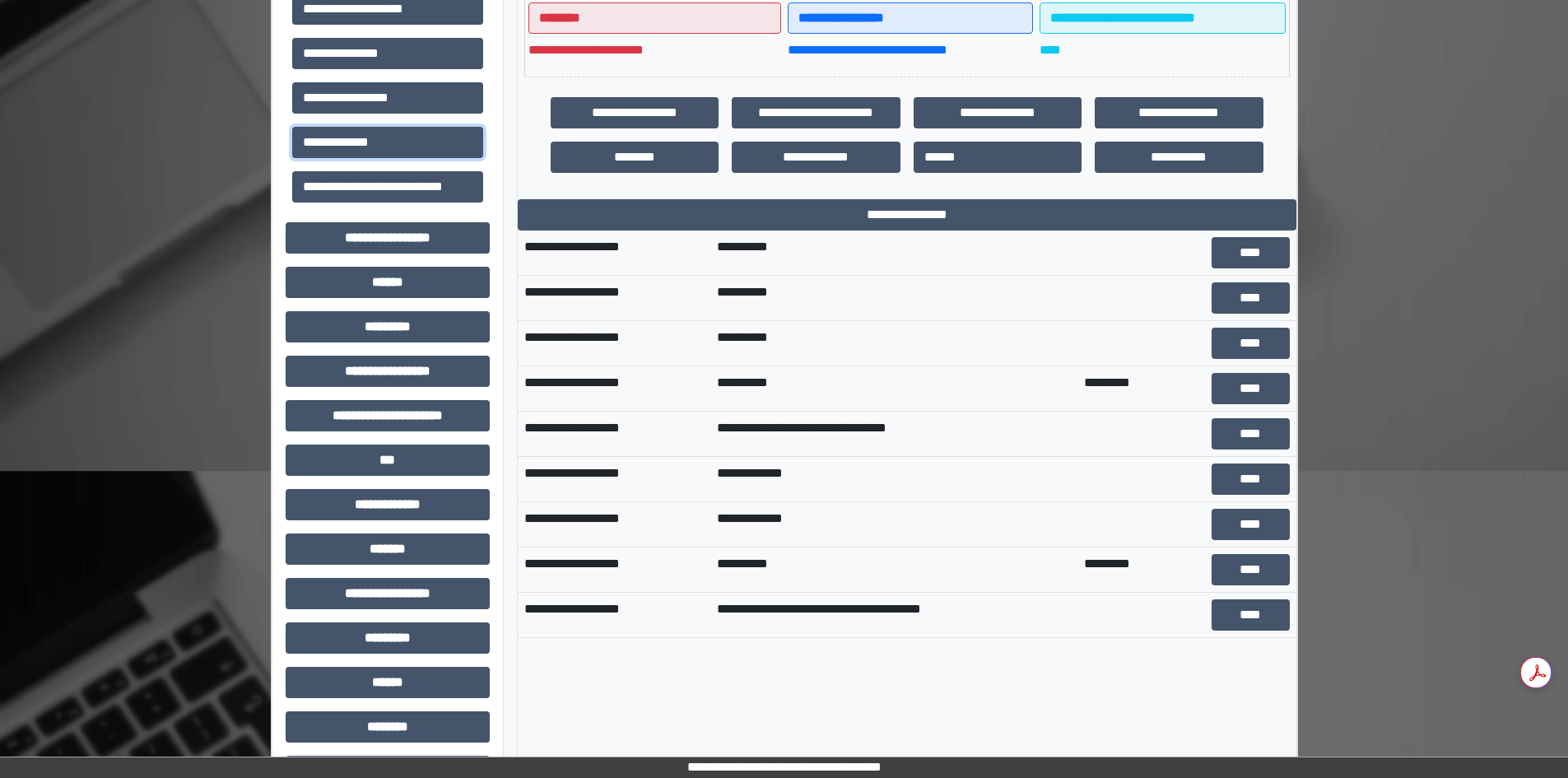scroll, scrollTop: 513, scrollLeft: 0, axis: vertical 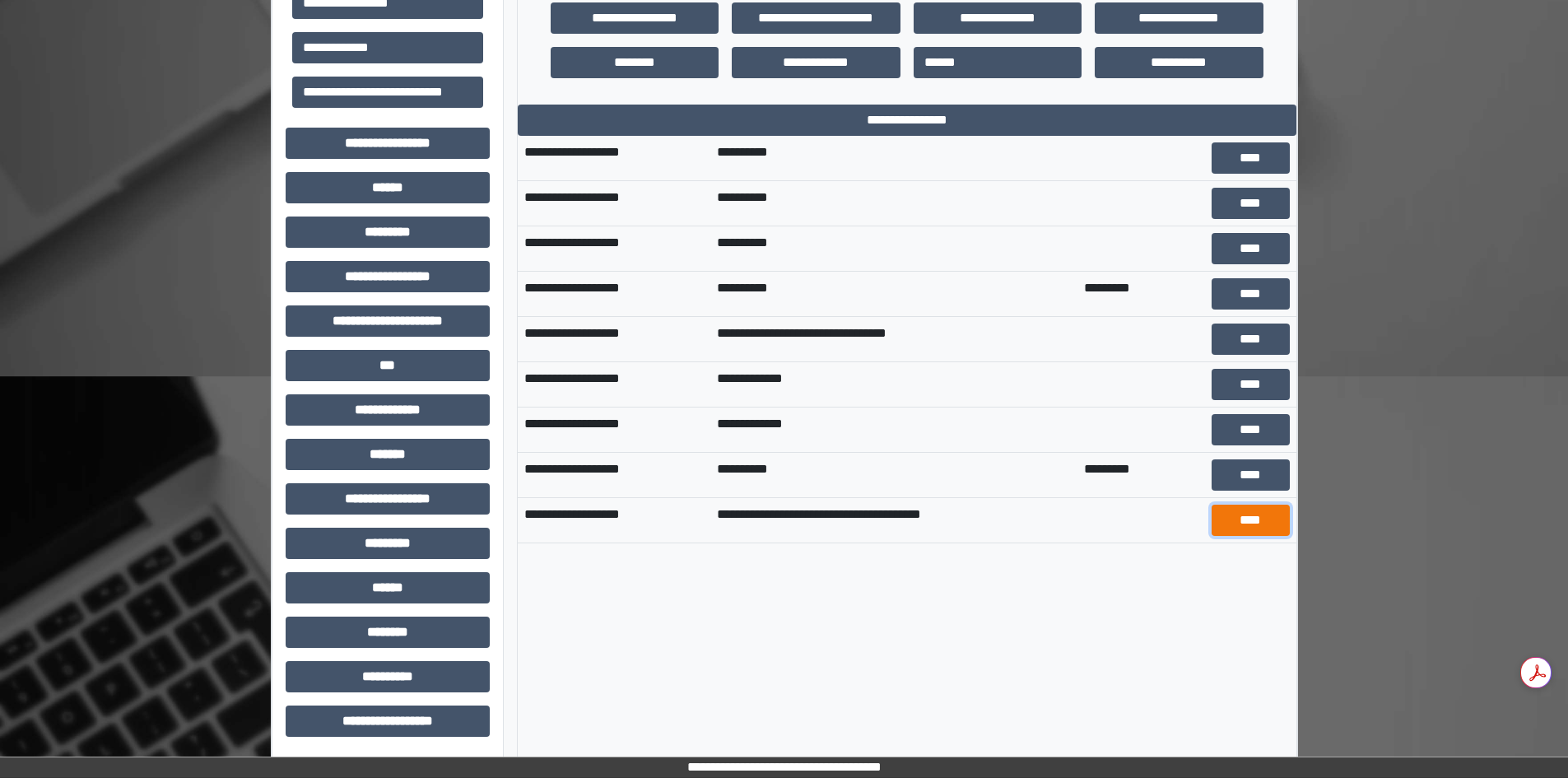 click on "****" at bounding box center (1250, 520) 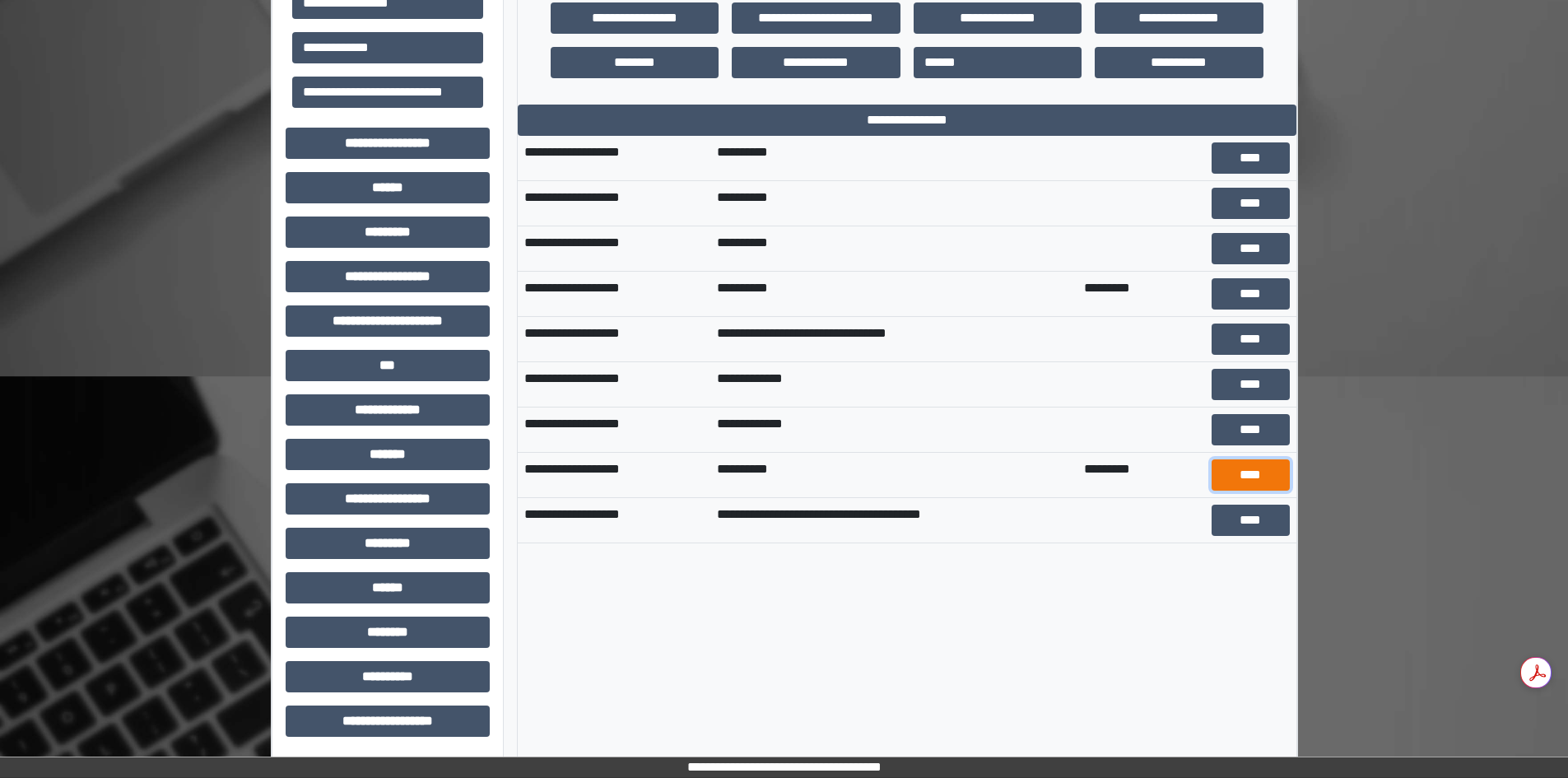 click on "****" at bounding box center (1250, 475) 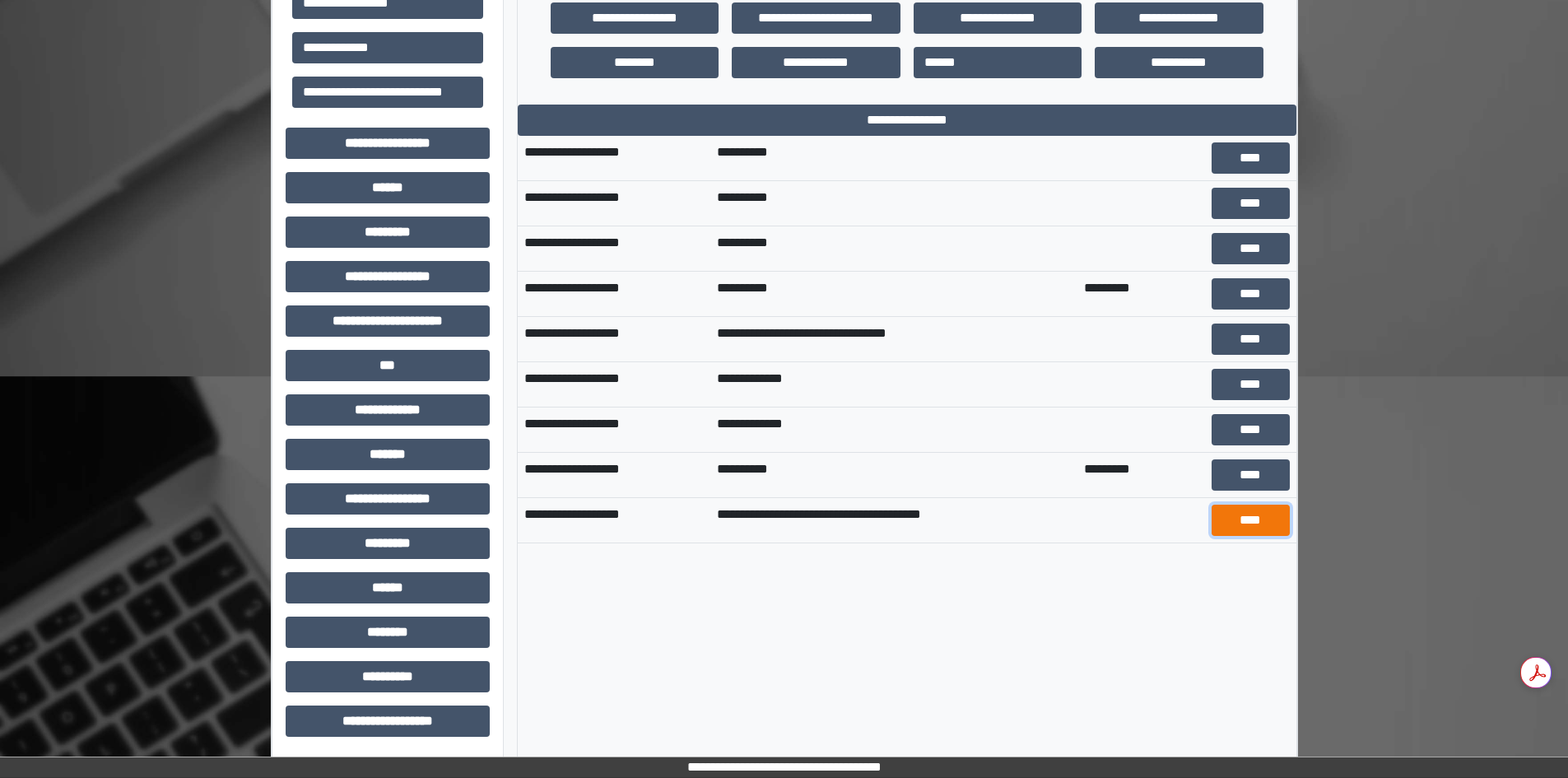 click on "****" at bounding box center [1250, 520] 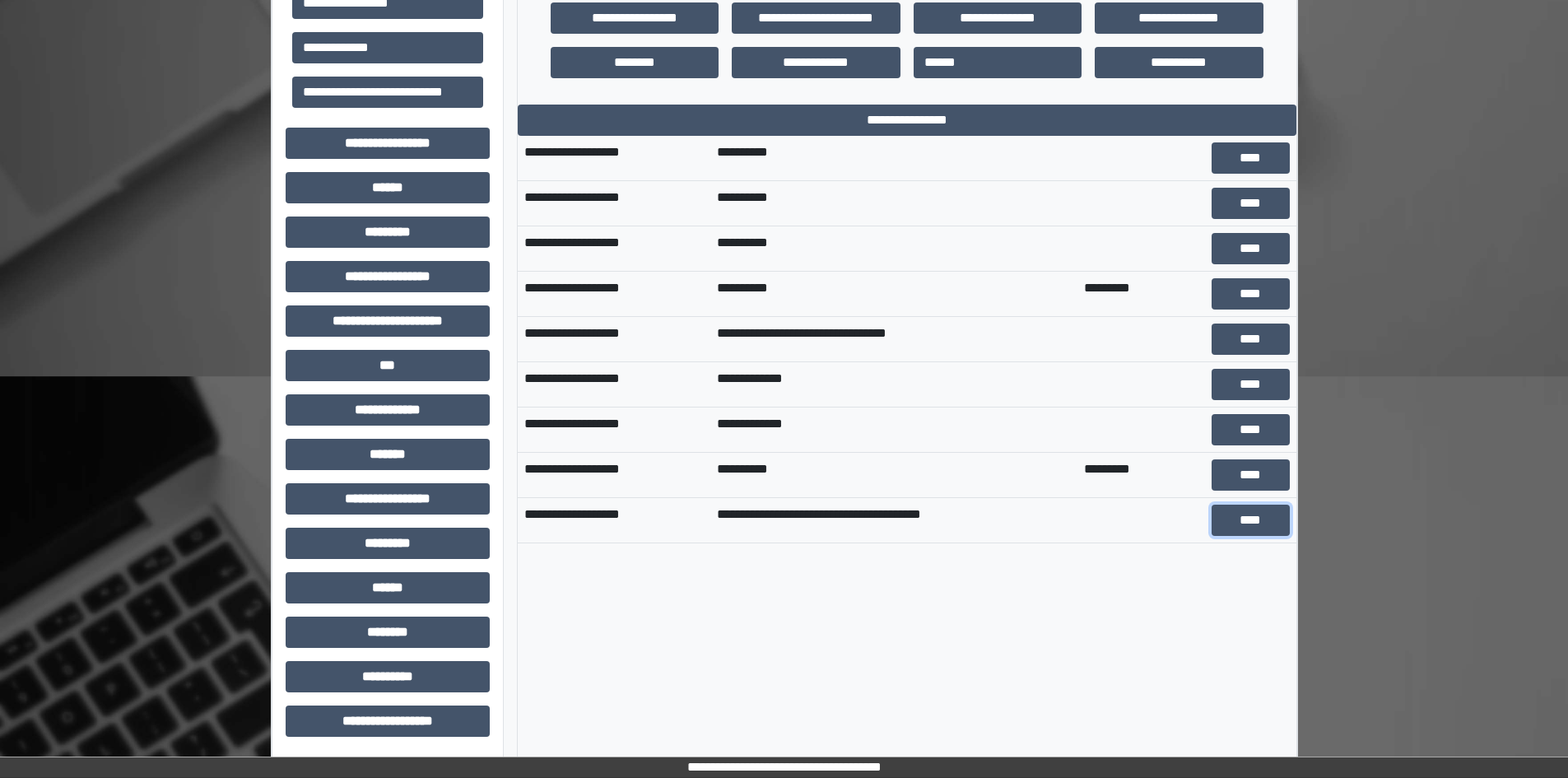 scroll, scrollTop: 0, scrollLeft: 0, axis: both 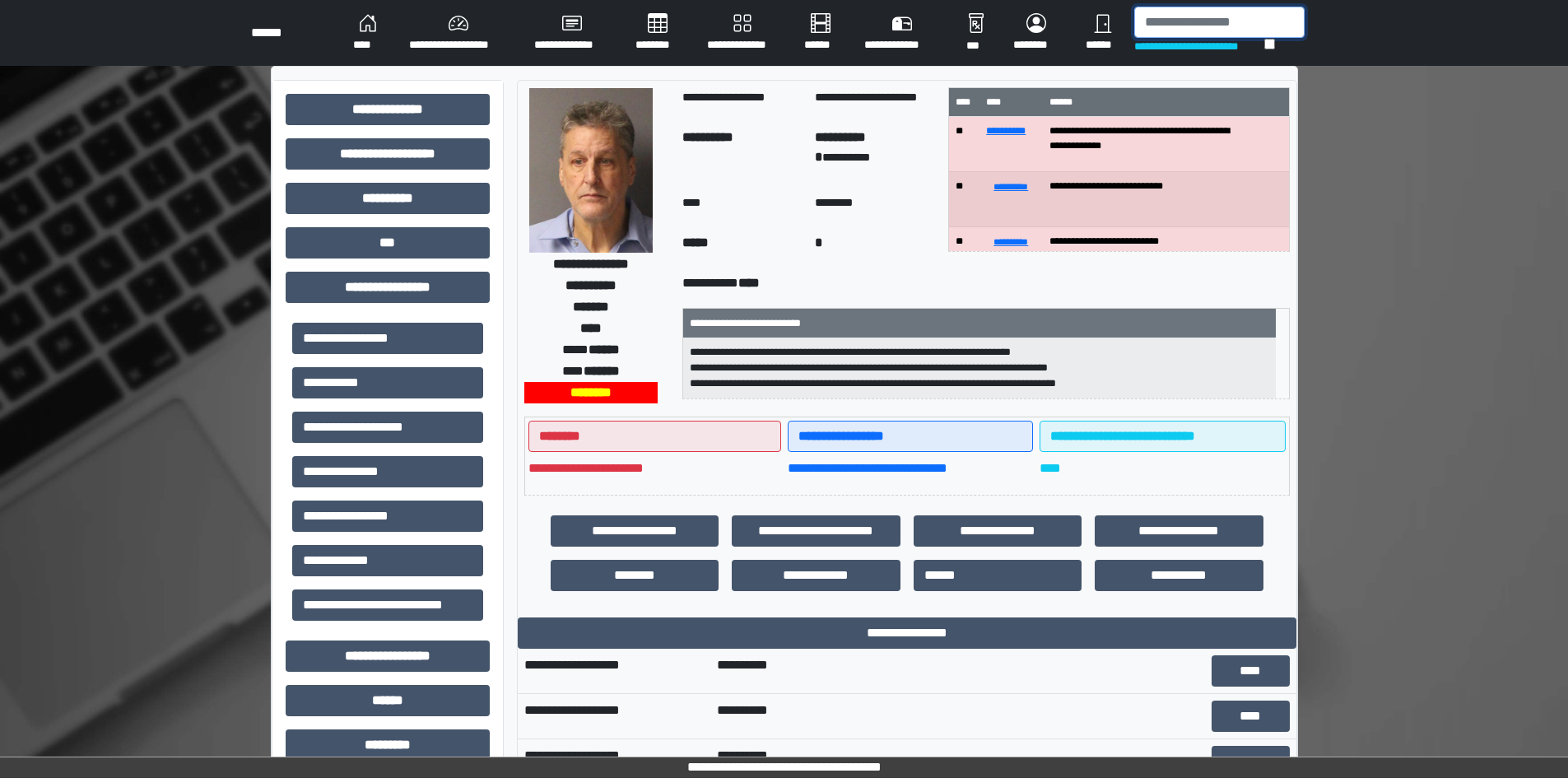 click at bounding box center (1219, 22) 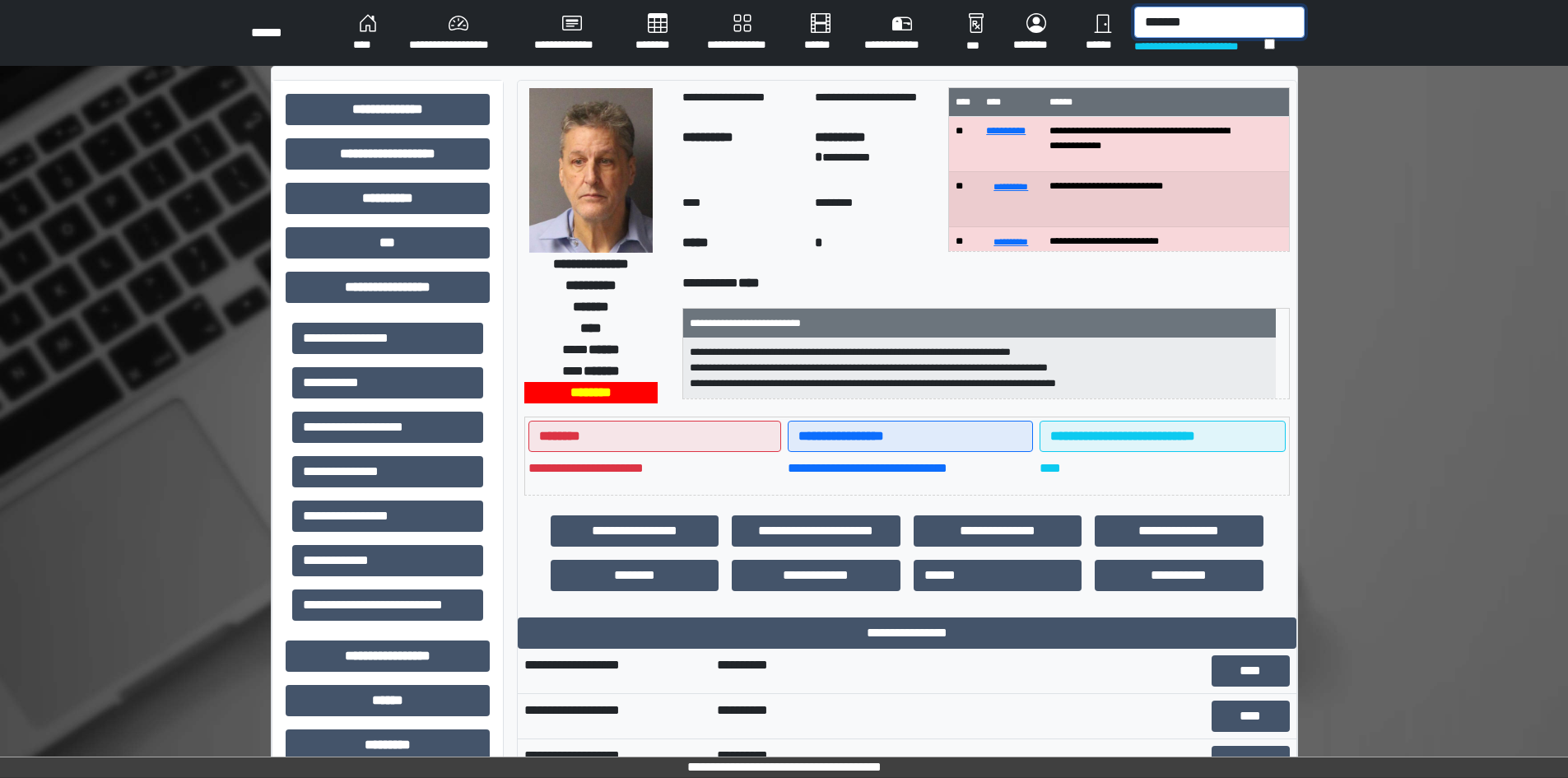 click on "*******" at bounding box center (1219, 22) 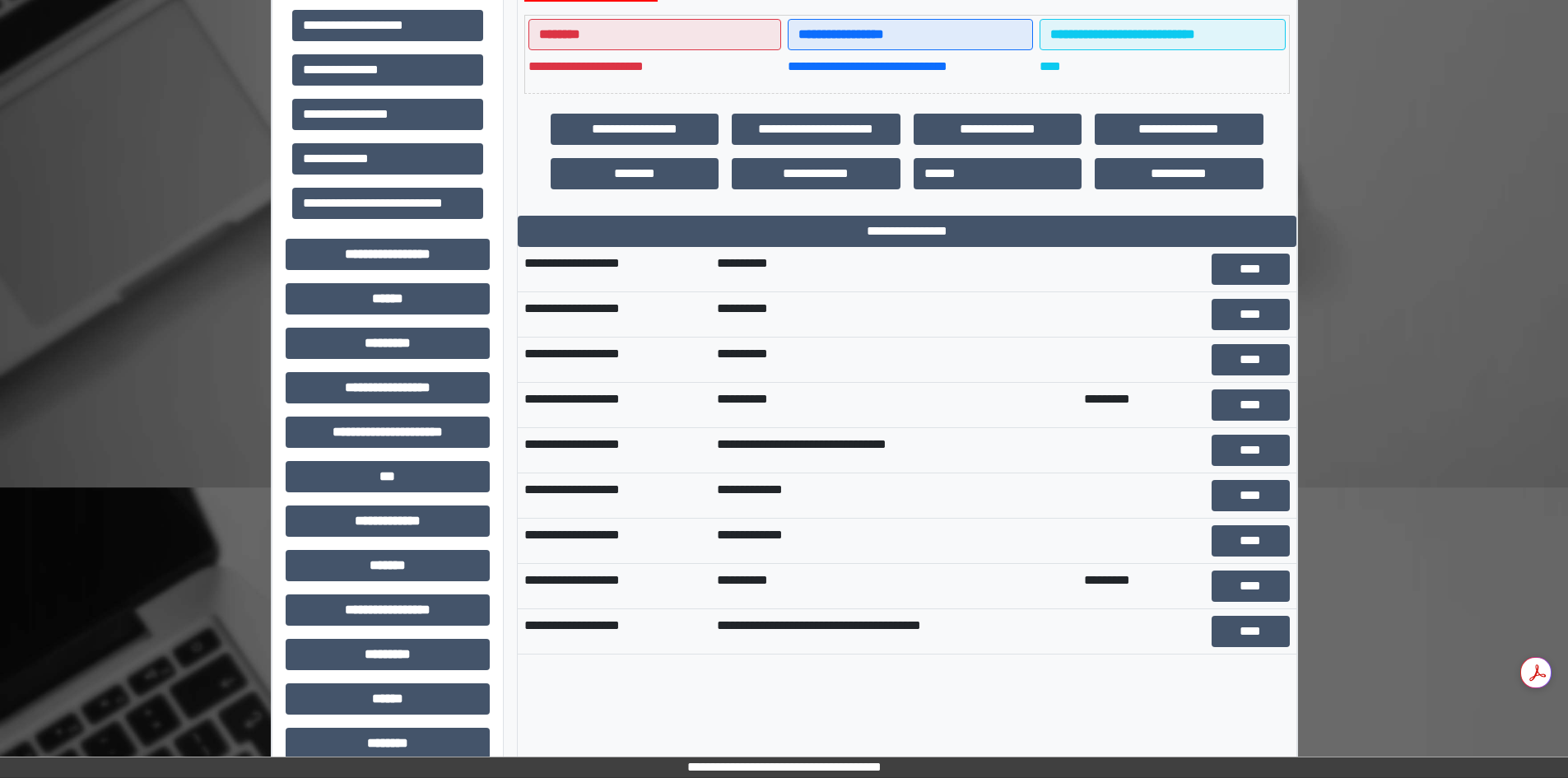 scroll, scrollTop: 494, scrollLeft: 0, axis: vertical 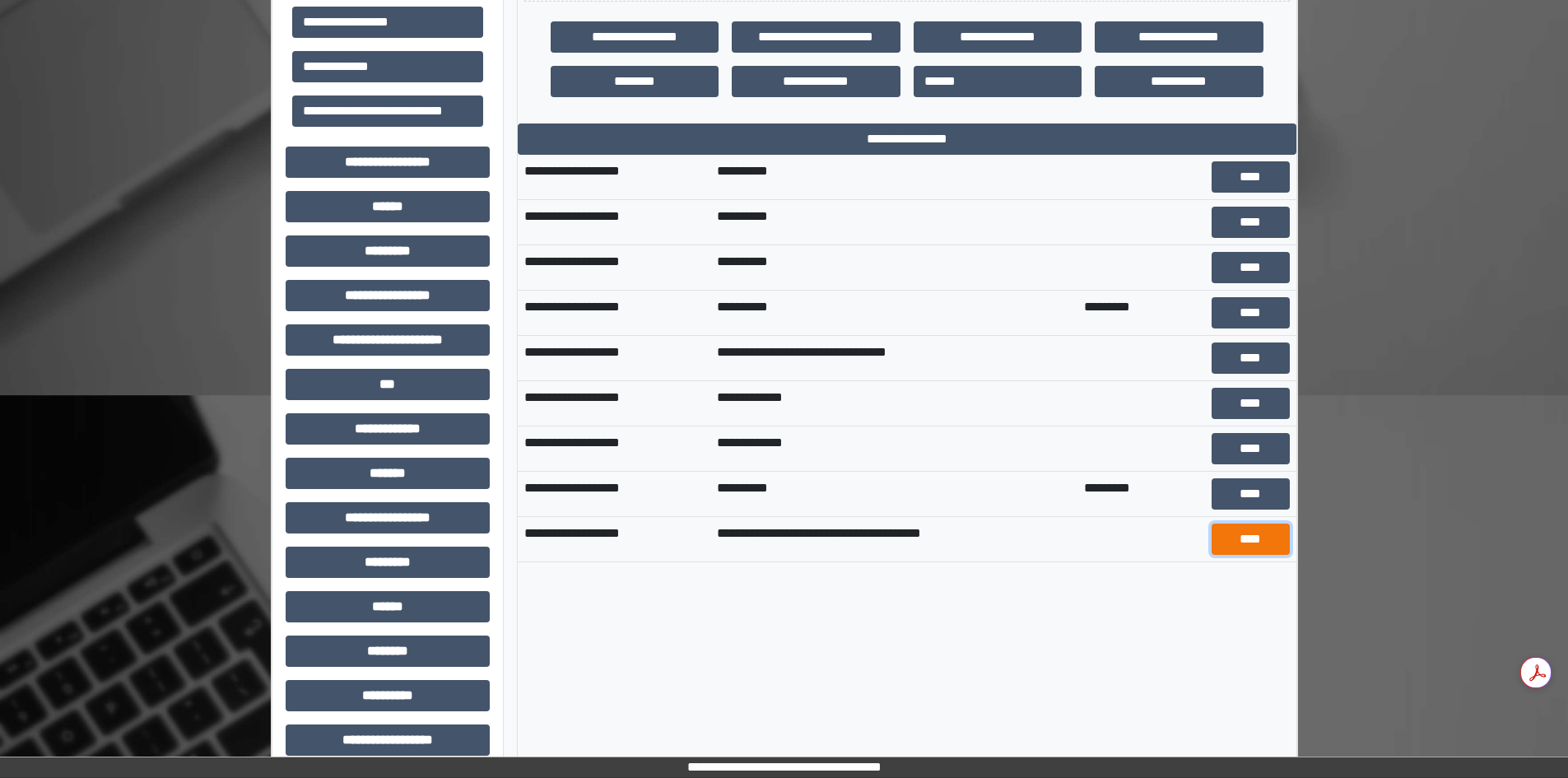 click on "****" at bounding box center (1250, 539) 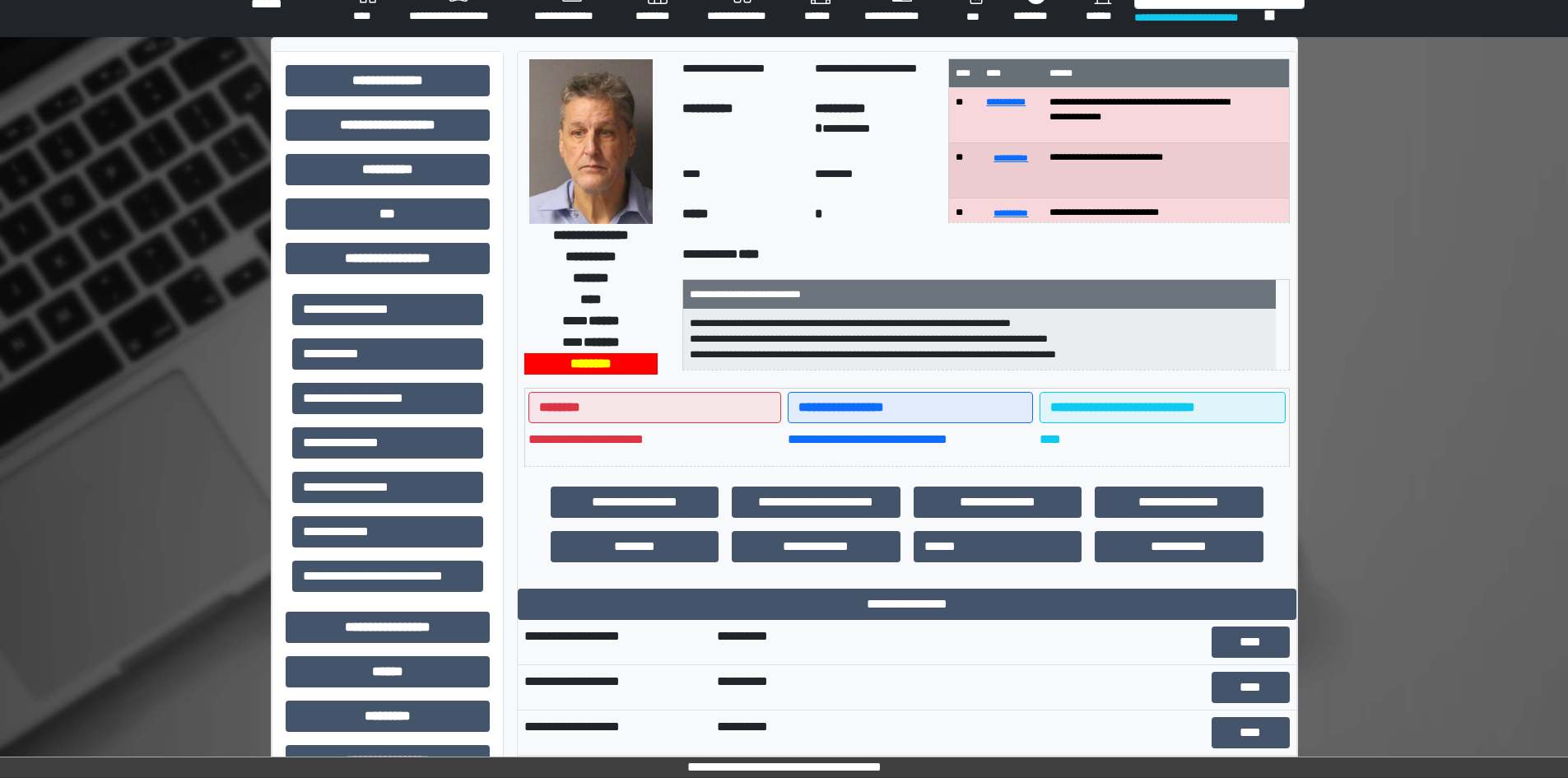 scroll, scrollTop: 0, scrollLeft: 0, axis: both 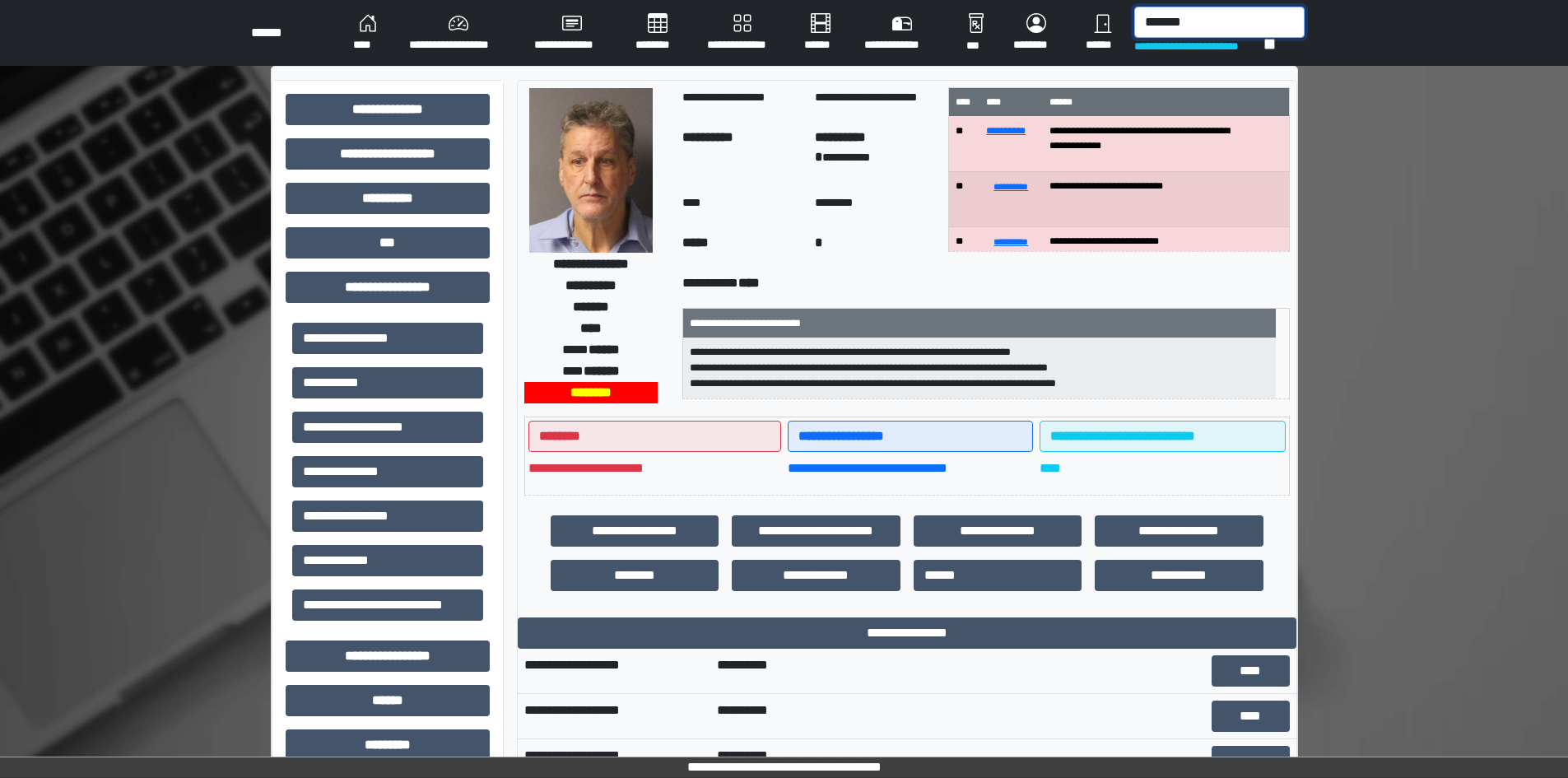 click on "*******" at bounding box center [1219, 22] 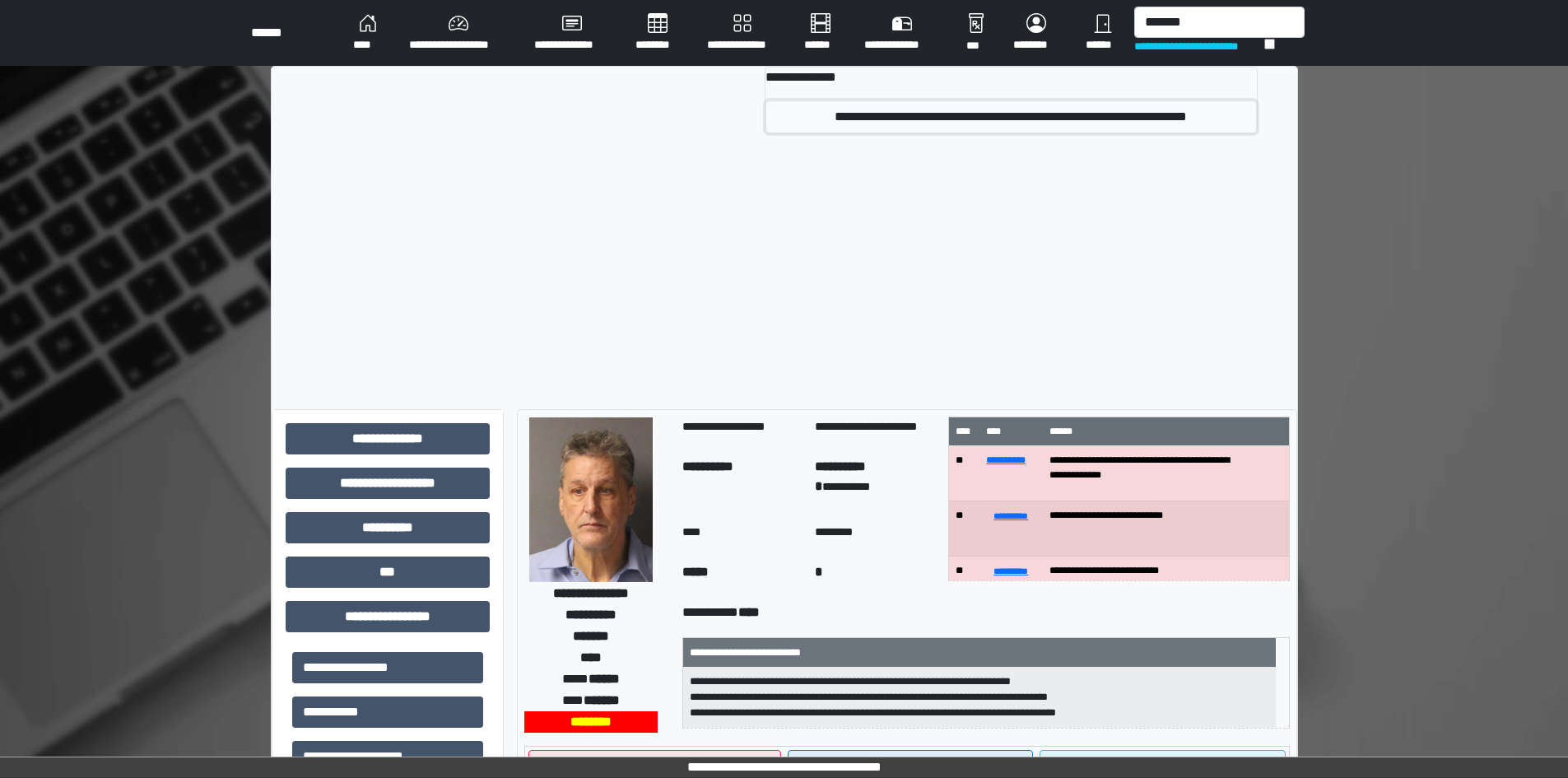 click on "**********" at bounding box center [1011, 117] 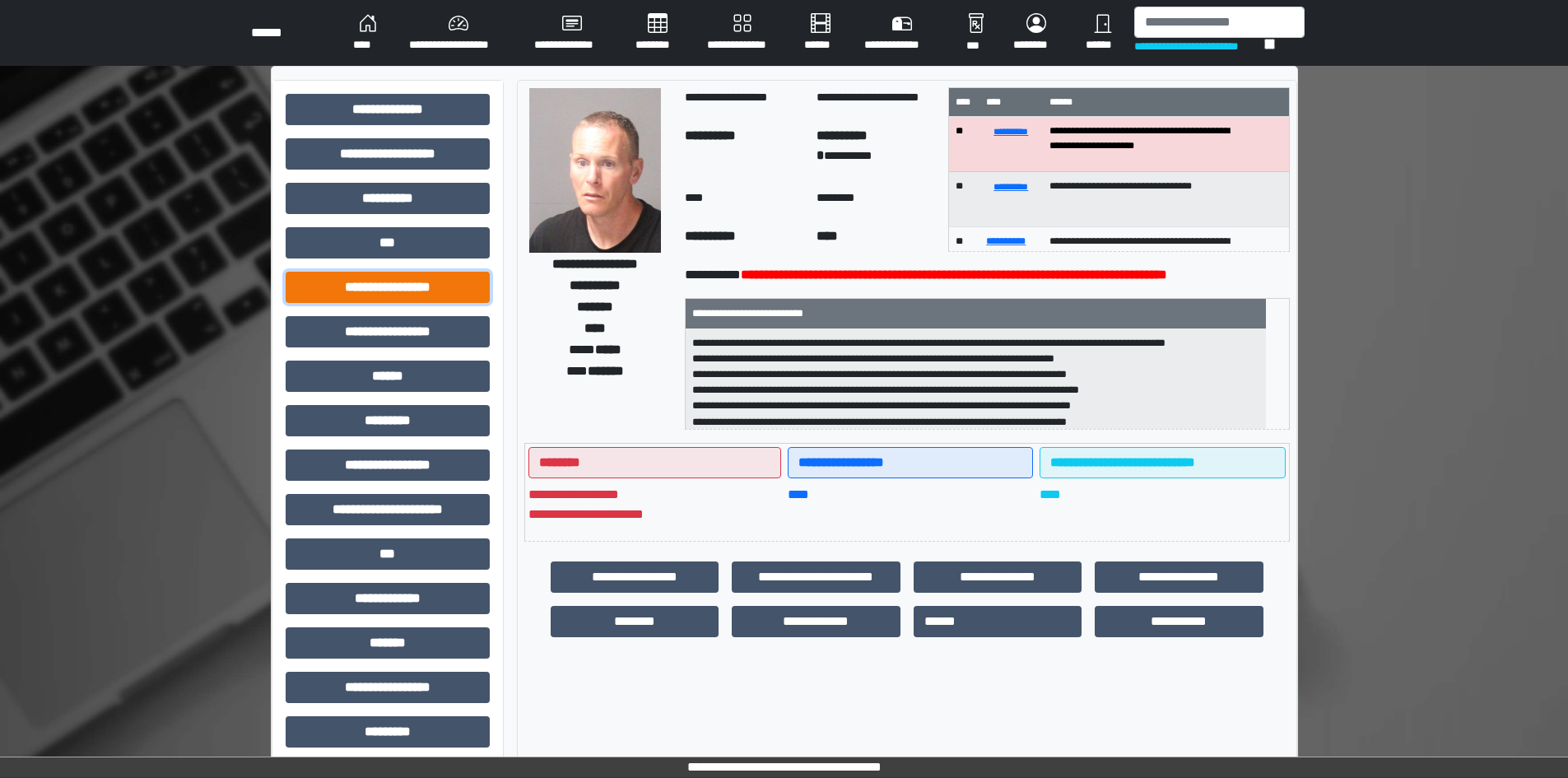 click on "**********" at bounding box center (388, 109) 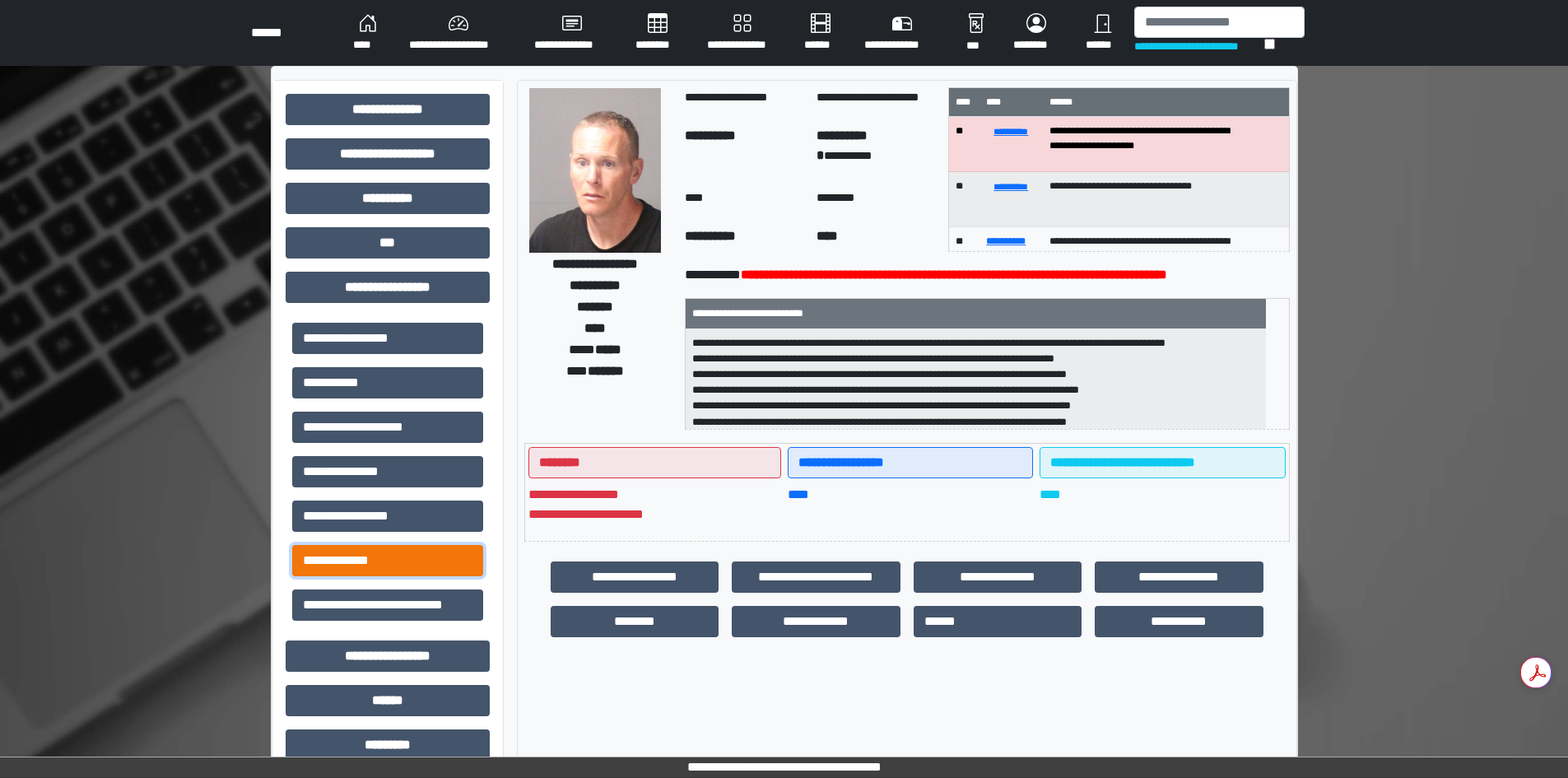 click on "**********" at bounding box center [388, 338] 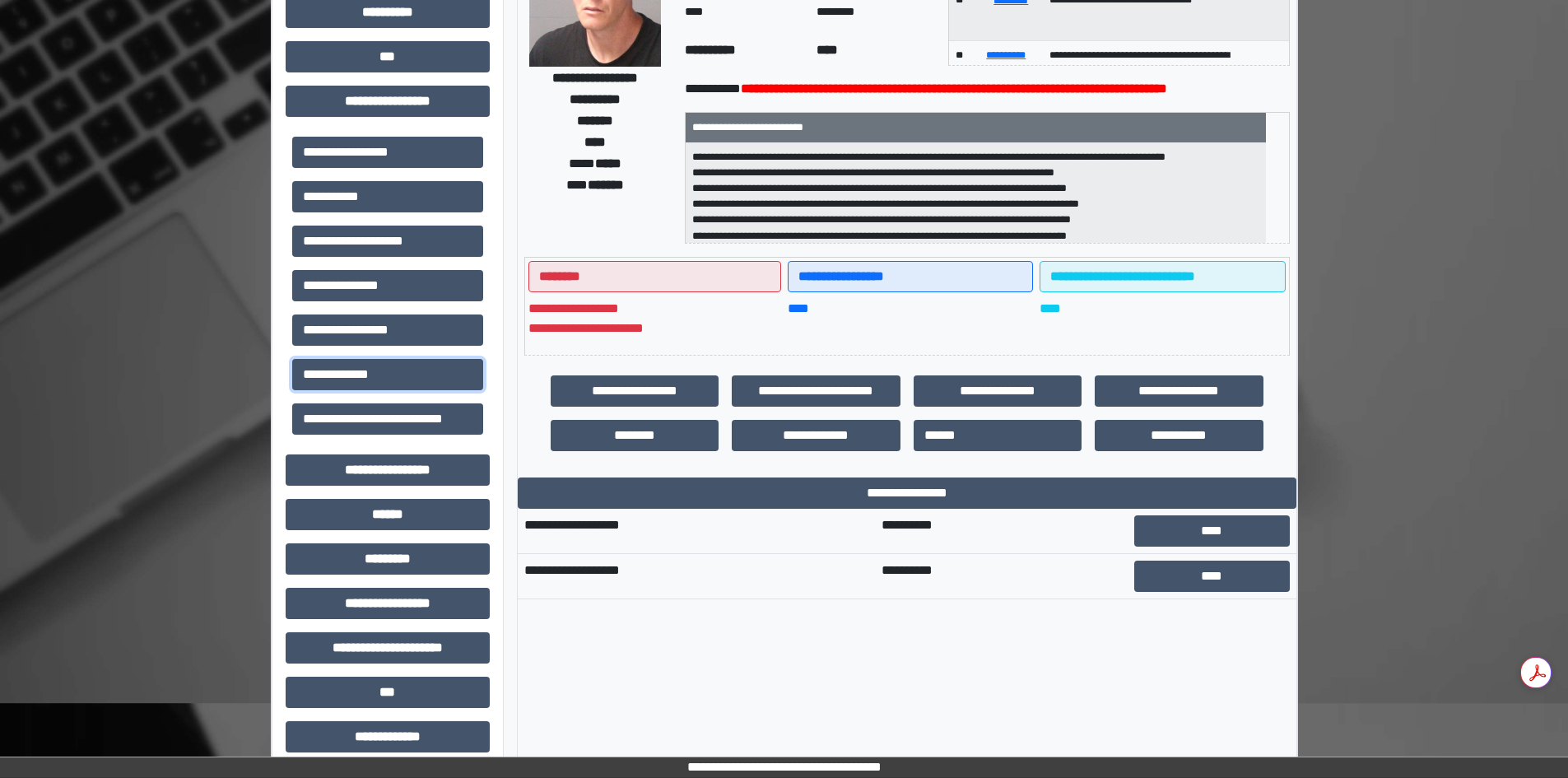scroll, scrollTop: 247, scrollLeft: 0, axis: vertical 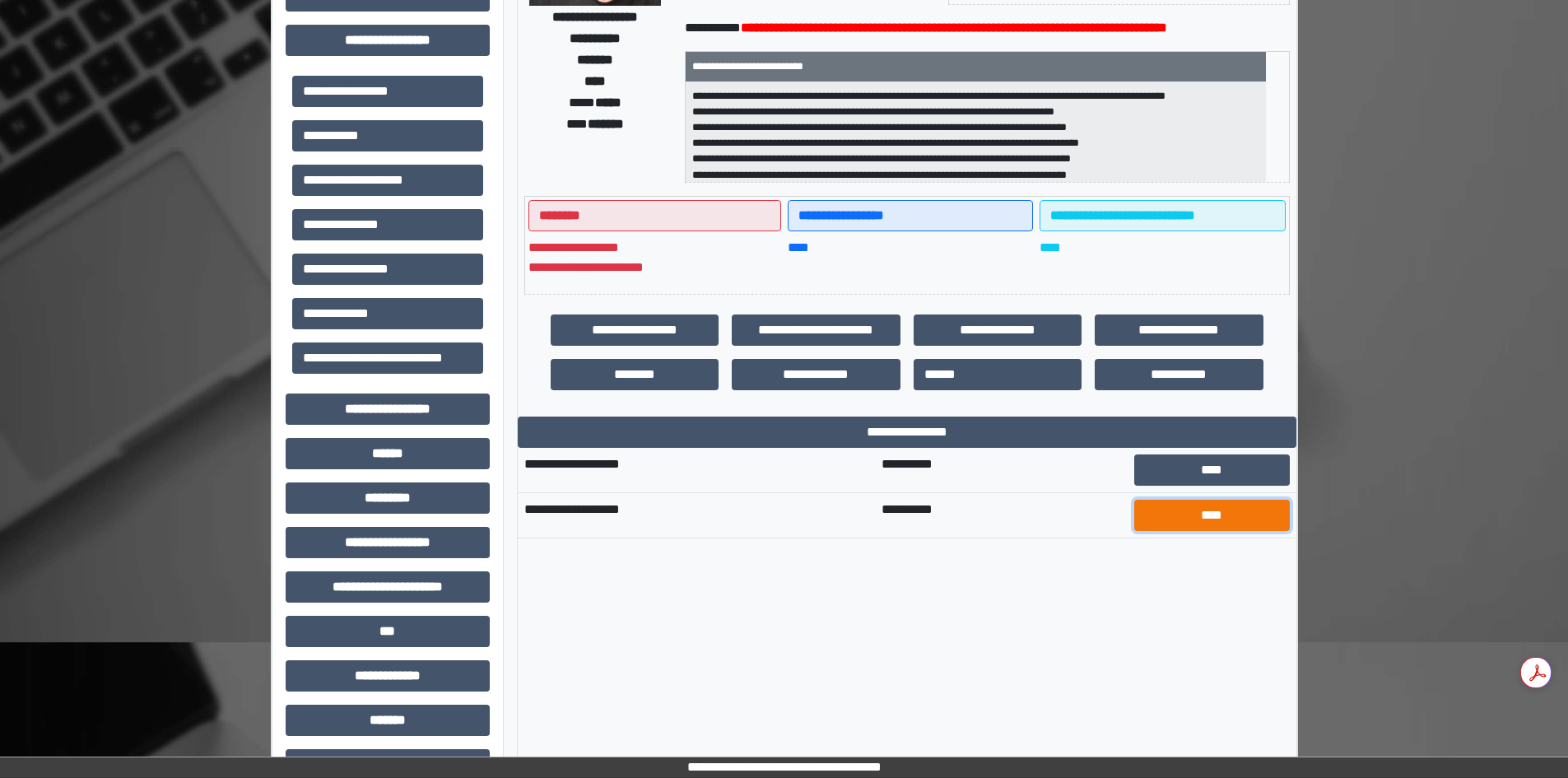 click on "****" at bounding box center [1212, 515] 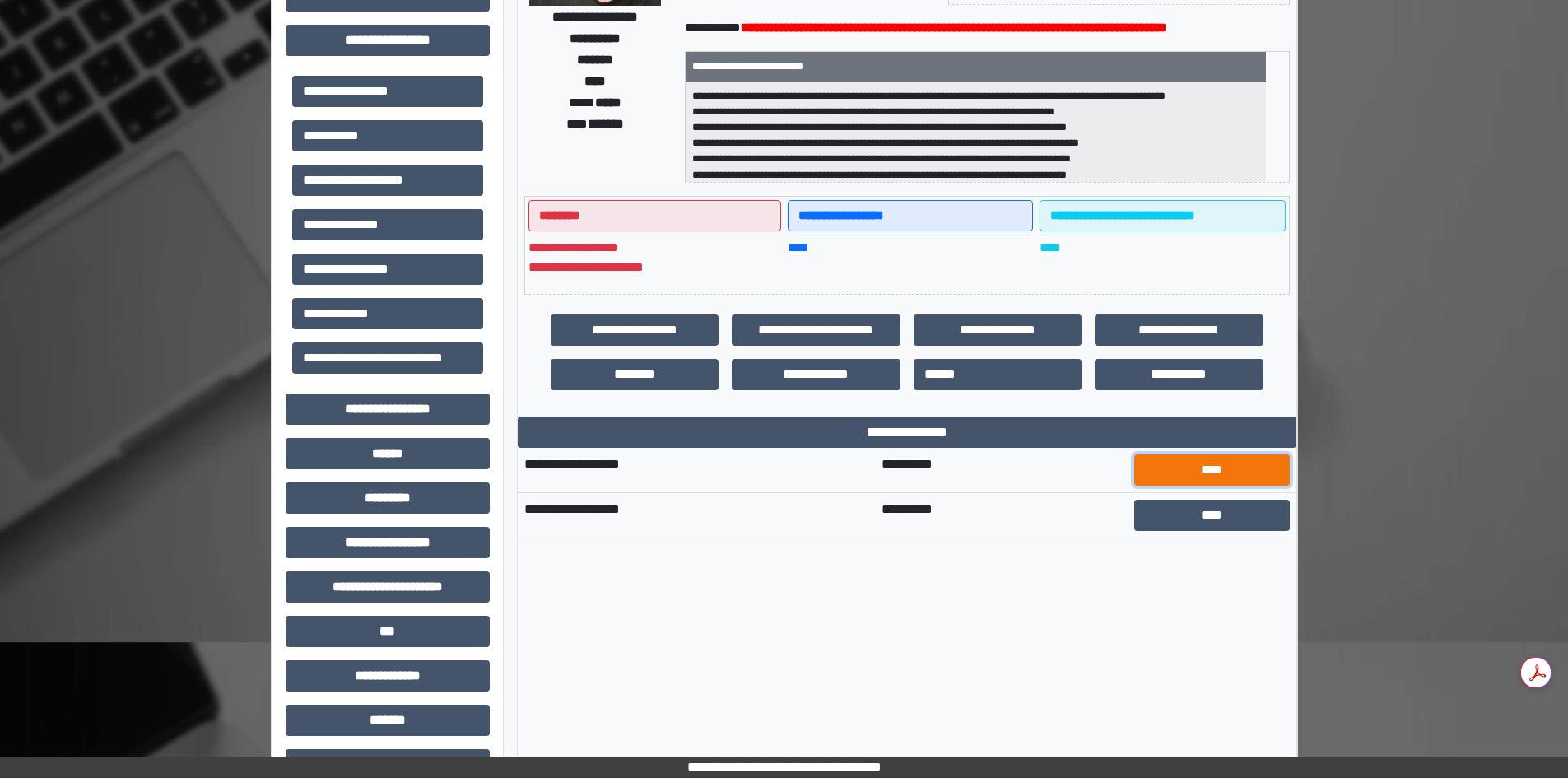 click on "****" at bounding box center (1212, 470) 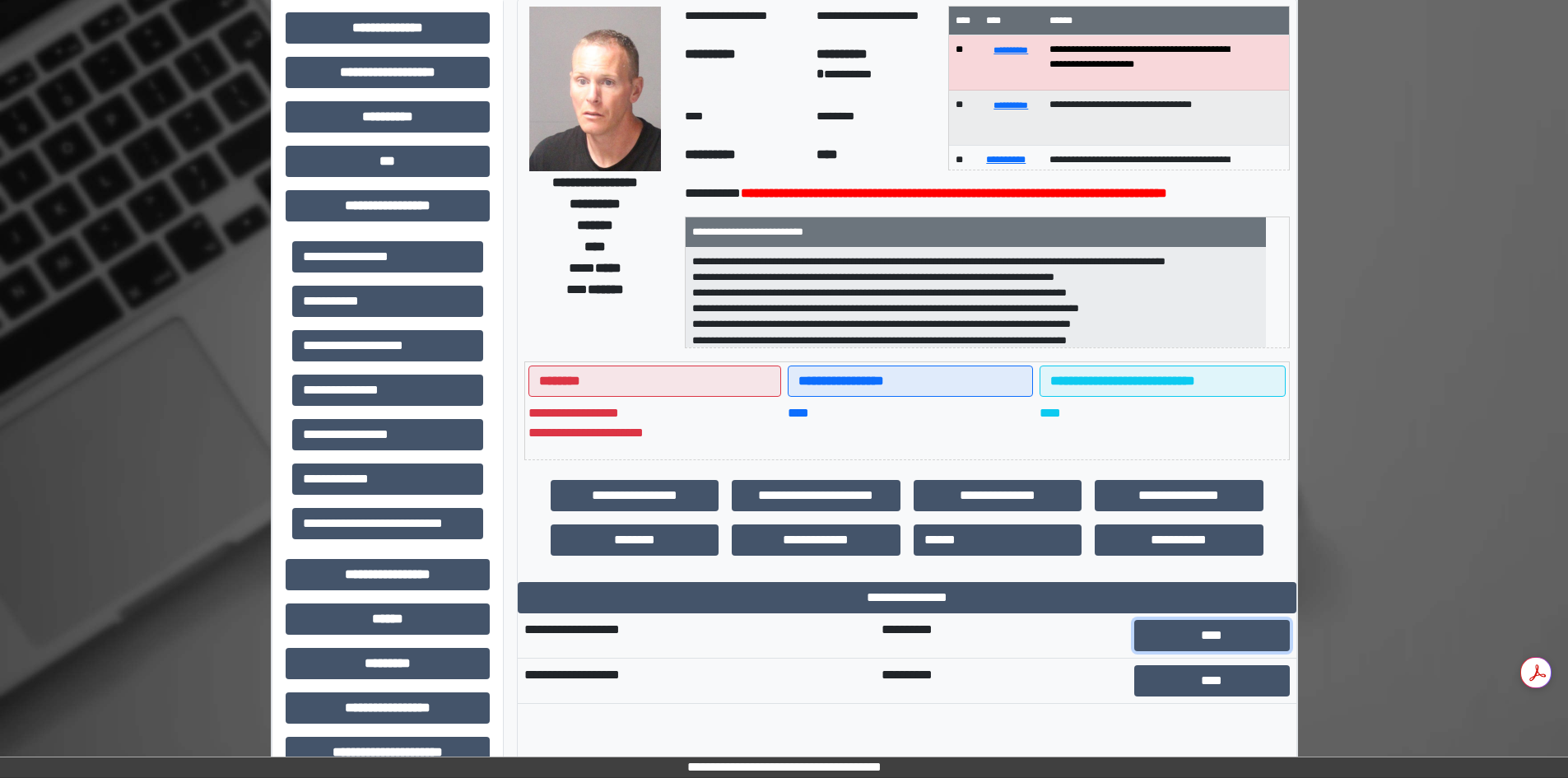 scroll, scrollTop: 0, scrollLeft: 0, axis: both 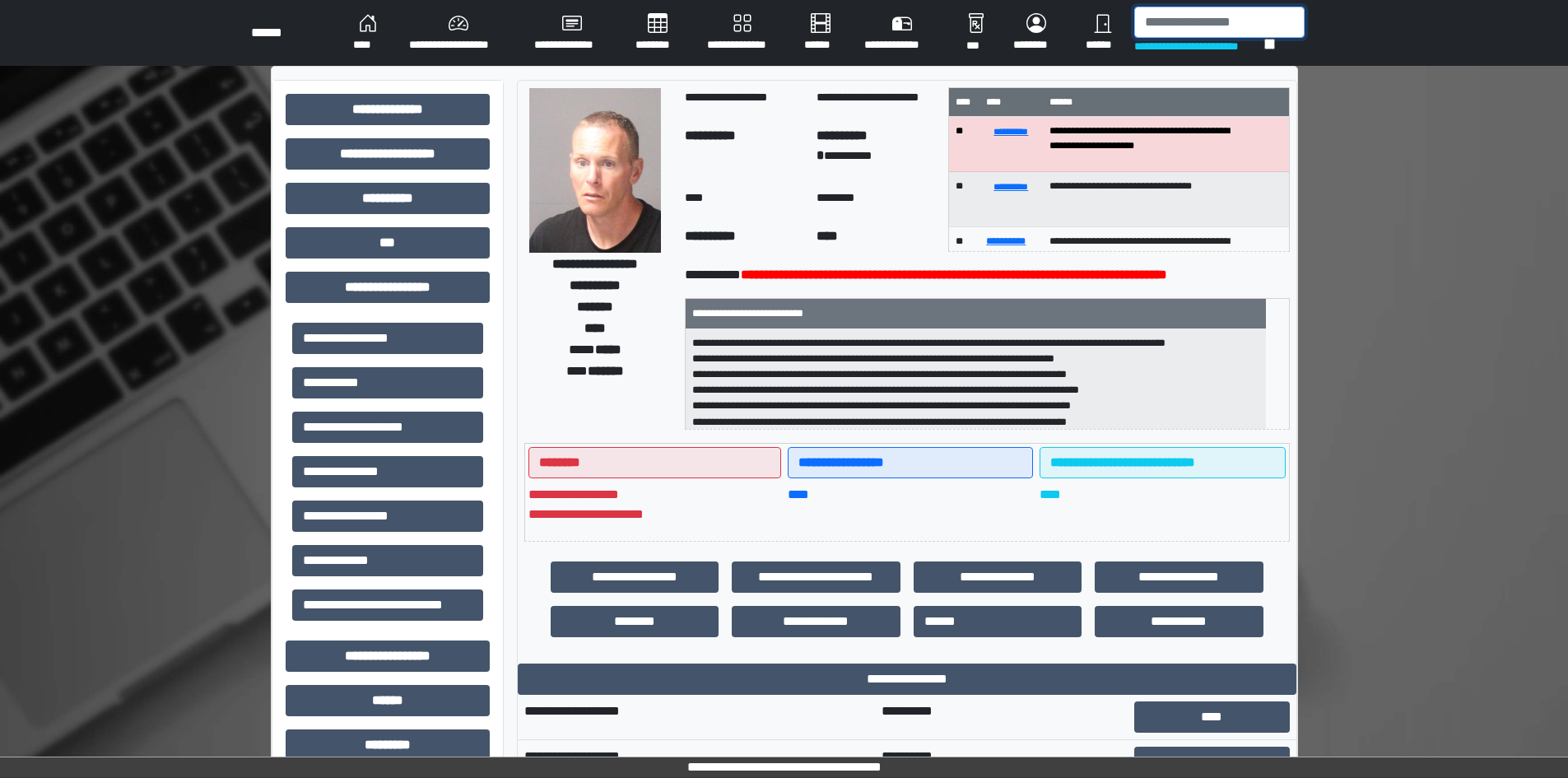 click at bounding box center (1219, 22) 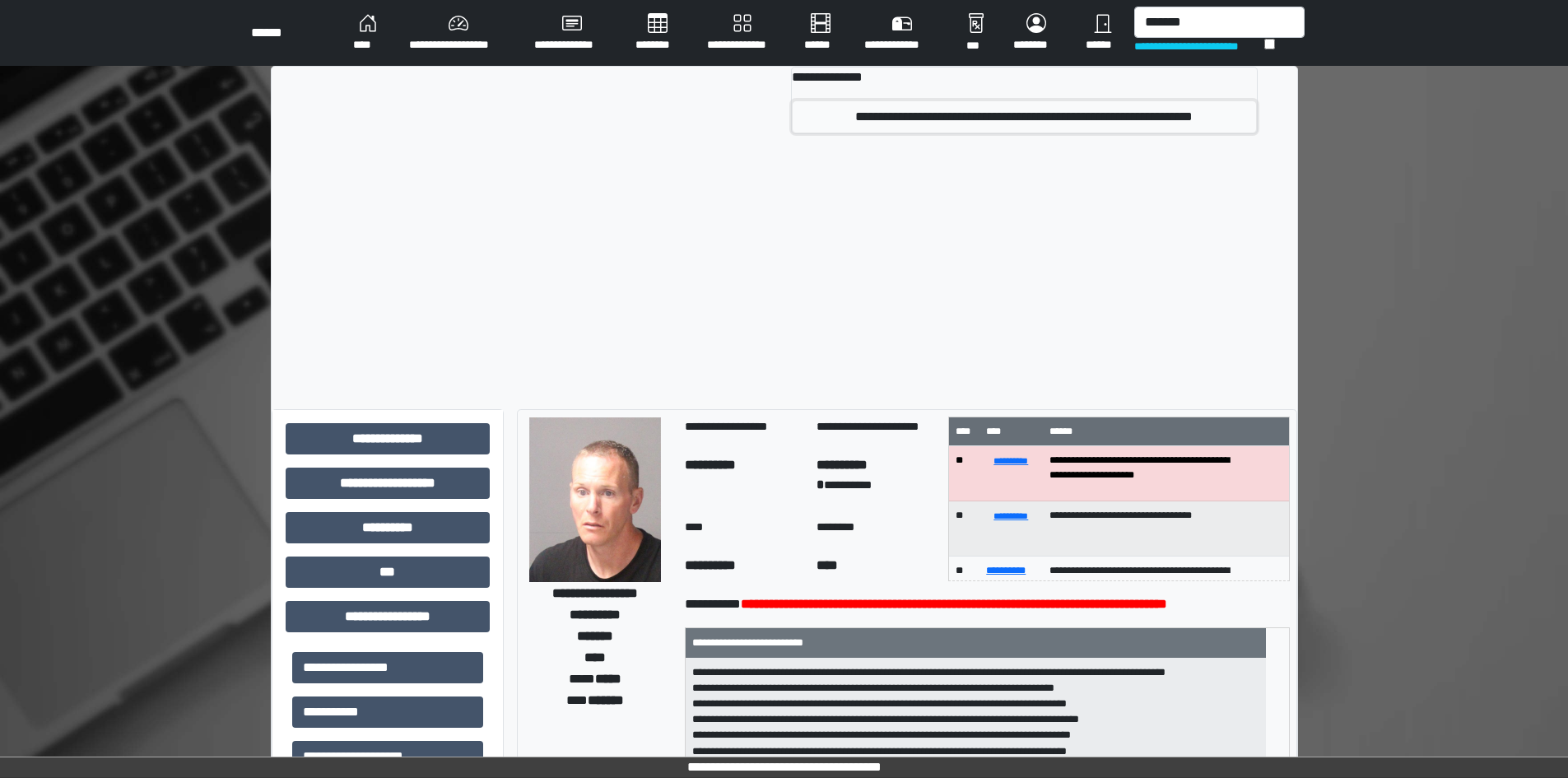 click on "**********" at bounding box center (1024, 117) 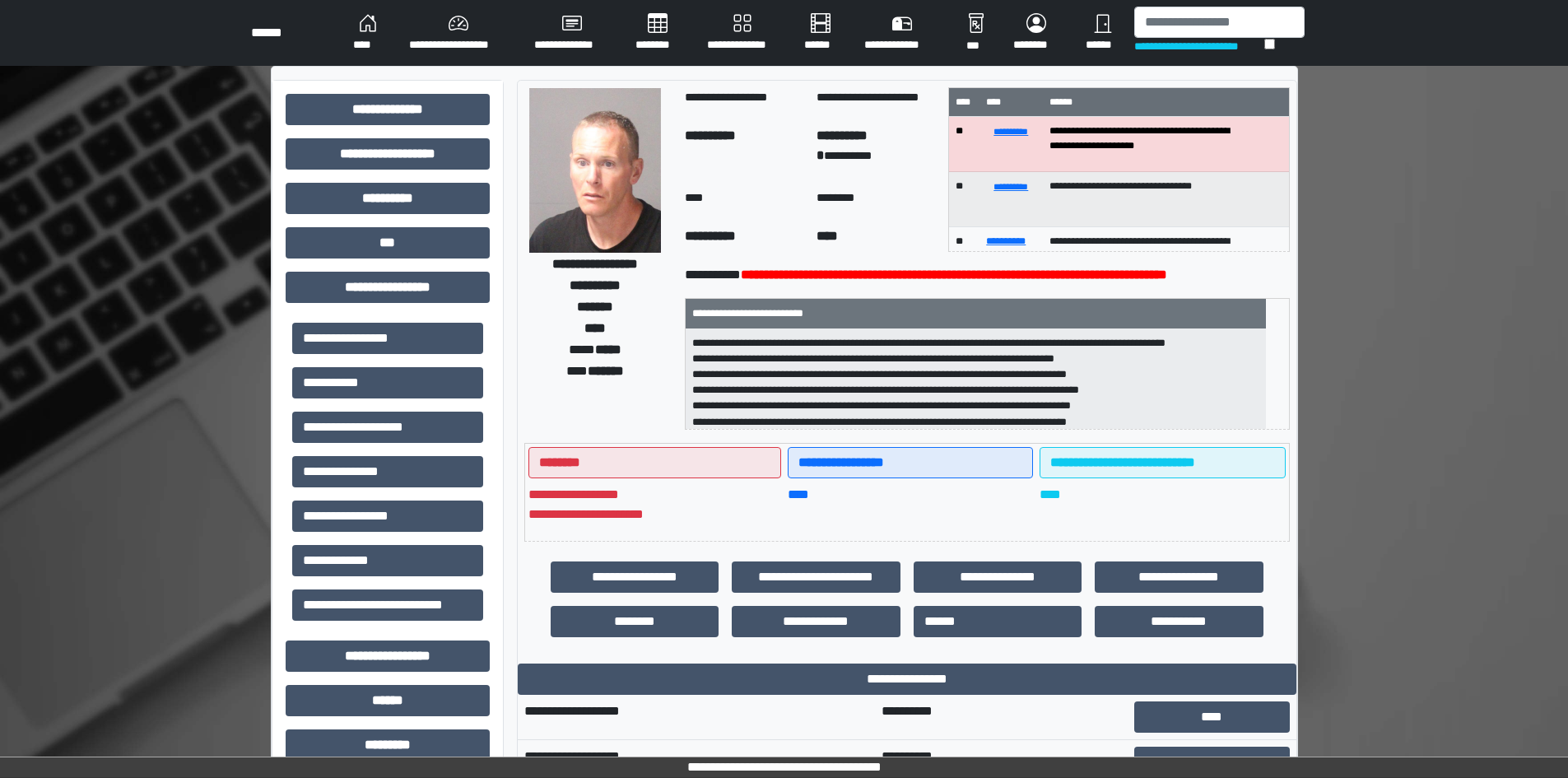 click on "**********" at bounding box center (876, 100) 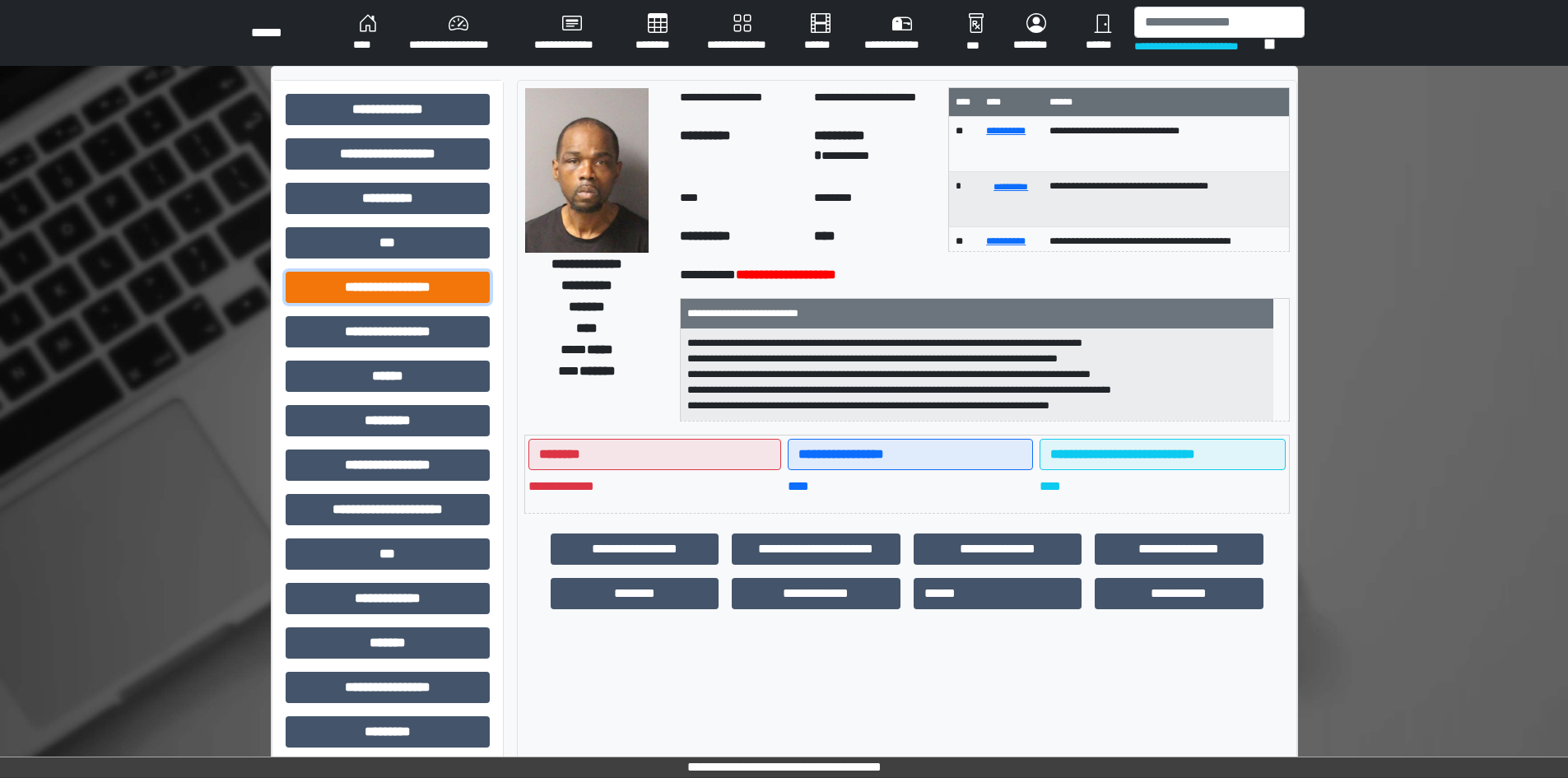 click on "**********" at bounding box center [388, 109] 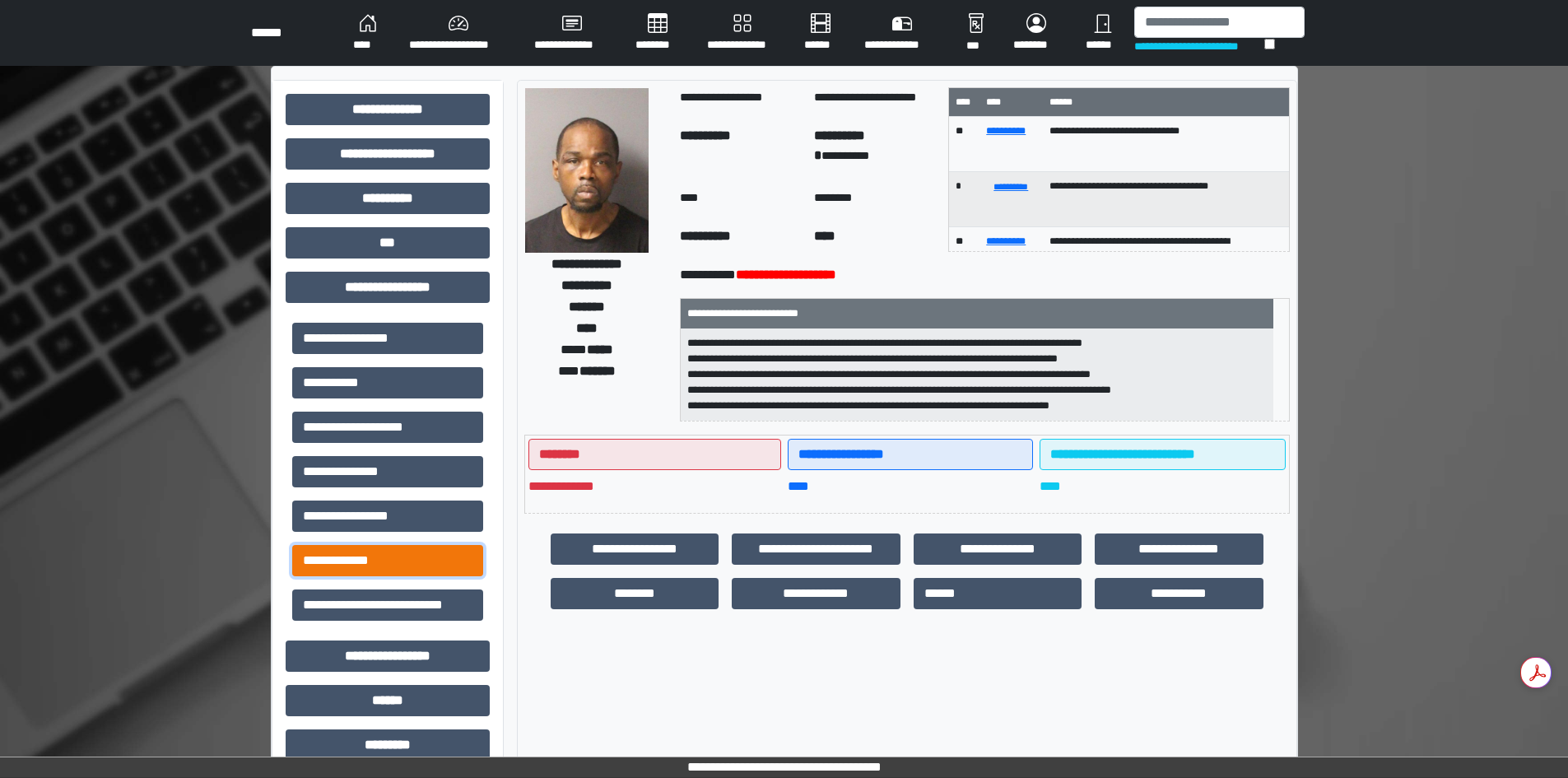 click on "**********" at bounding box center (388, 338) 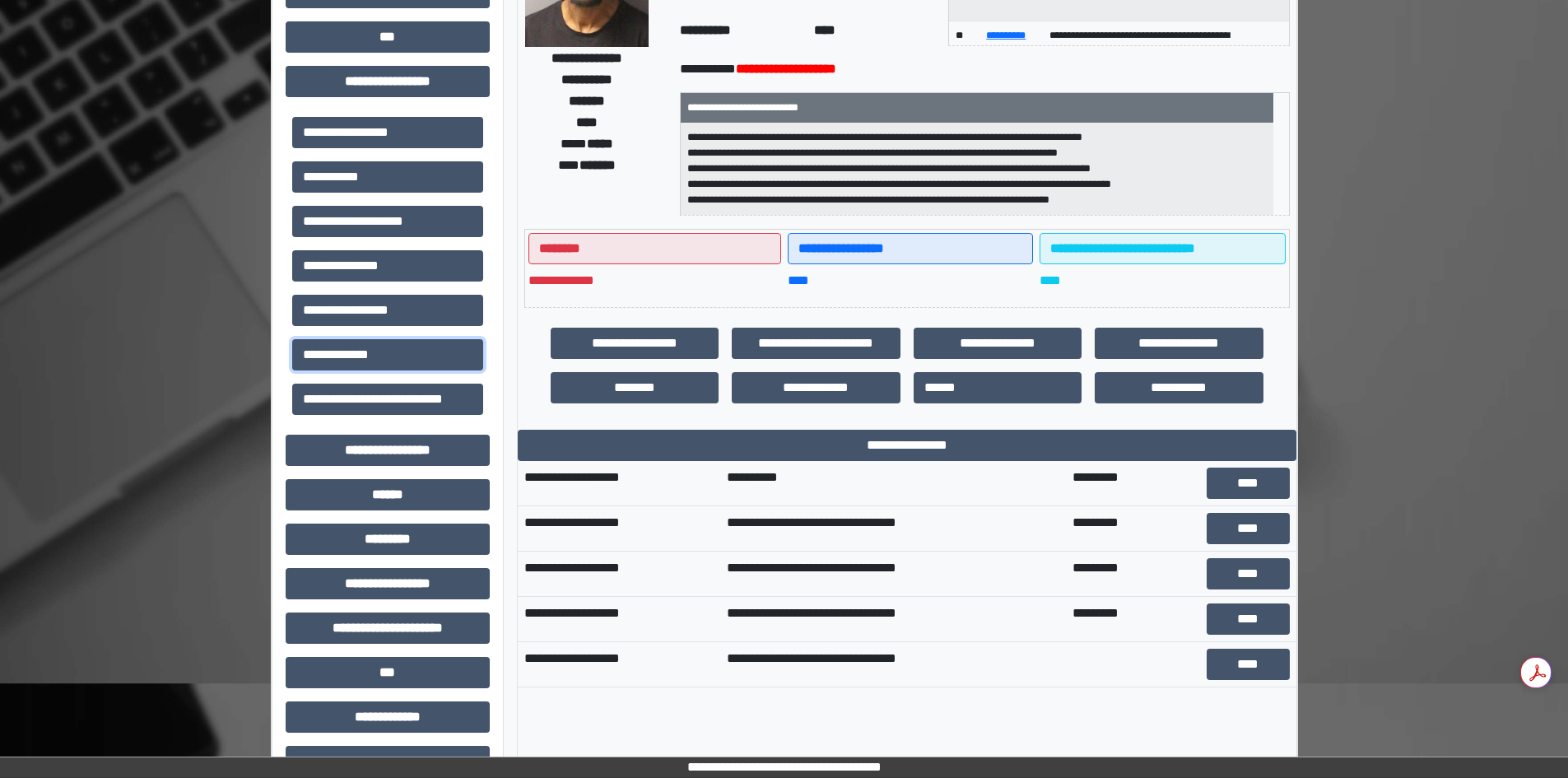 scroll, scrollTop: 247, scrollLeft: 0, axis: vertical 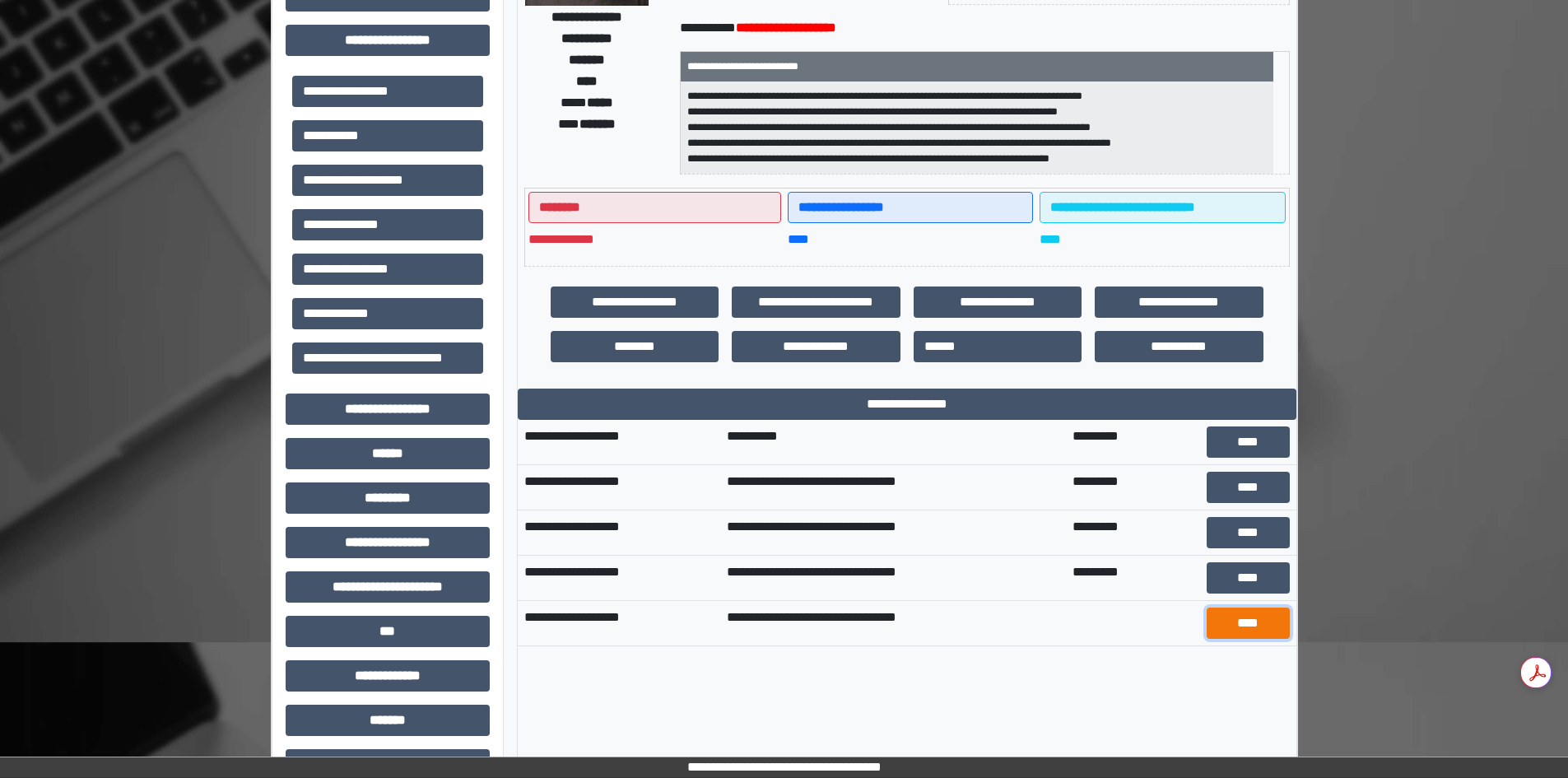 click on "****" at bounding box center (1248, 623) 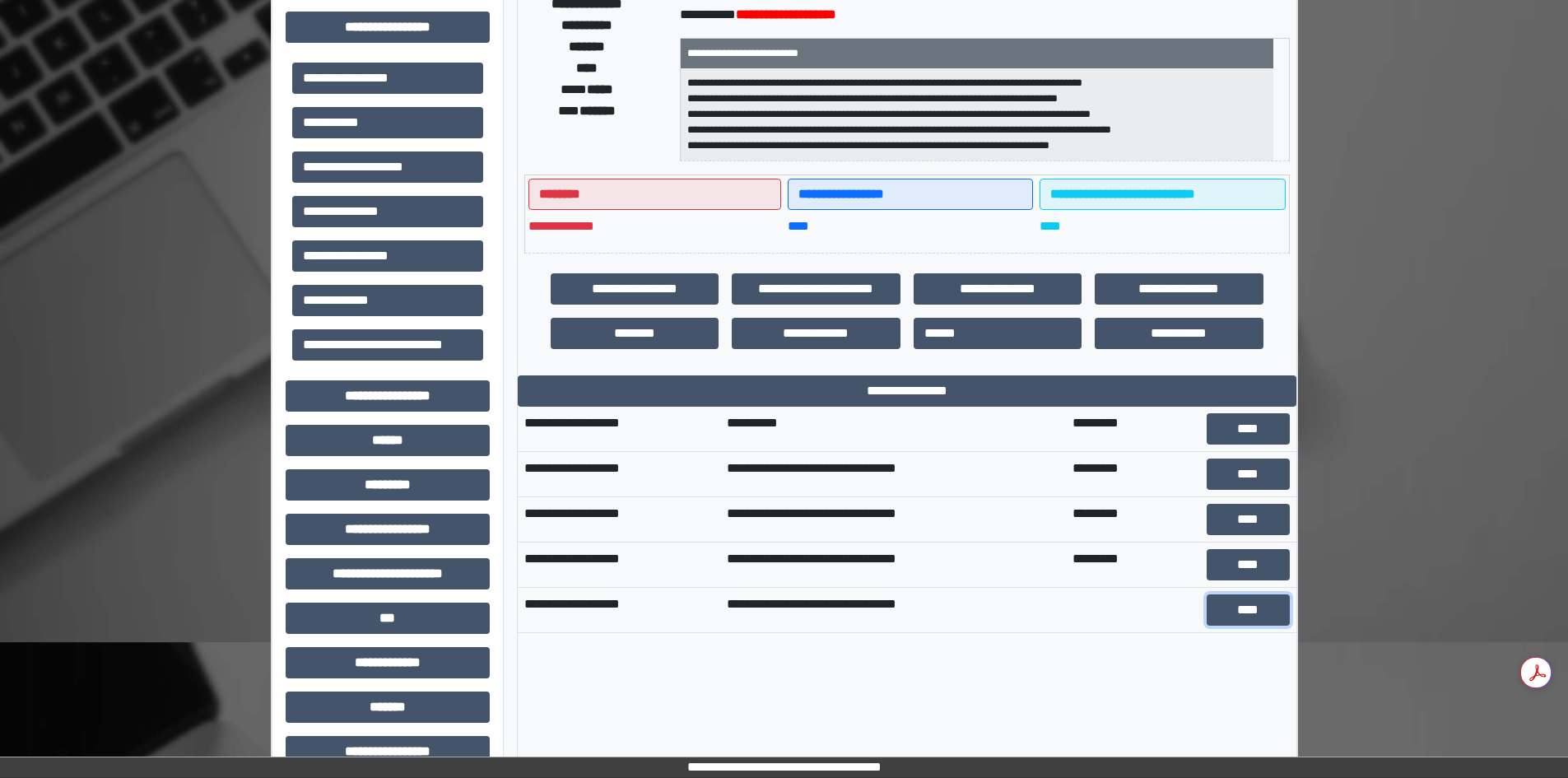 scroll, scrollTop: 576, scrollLeft: 0, axis: vertical 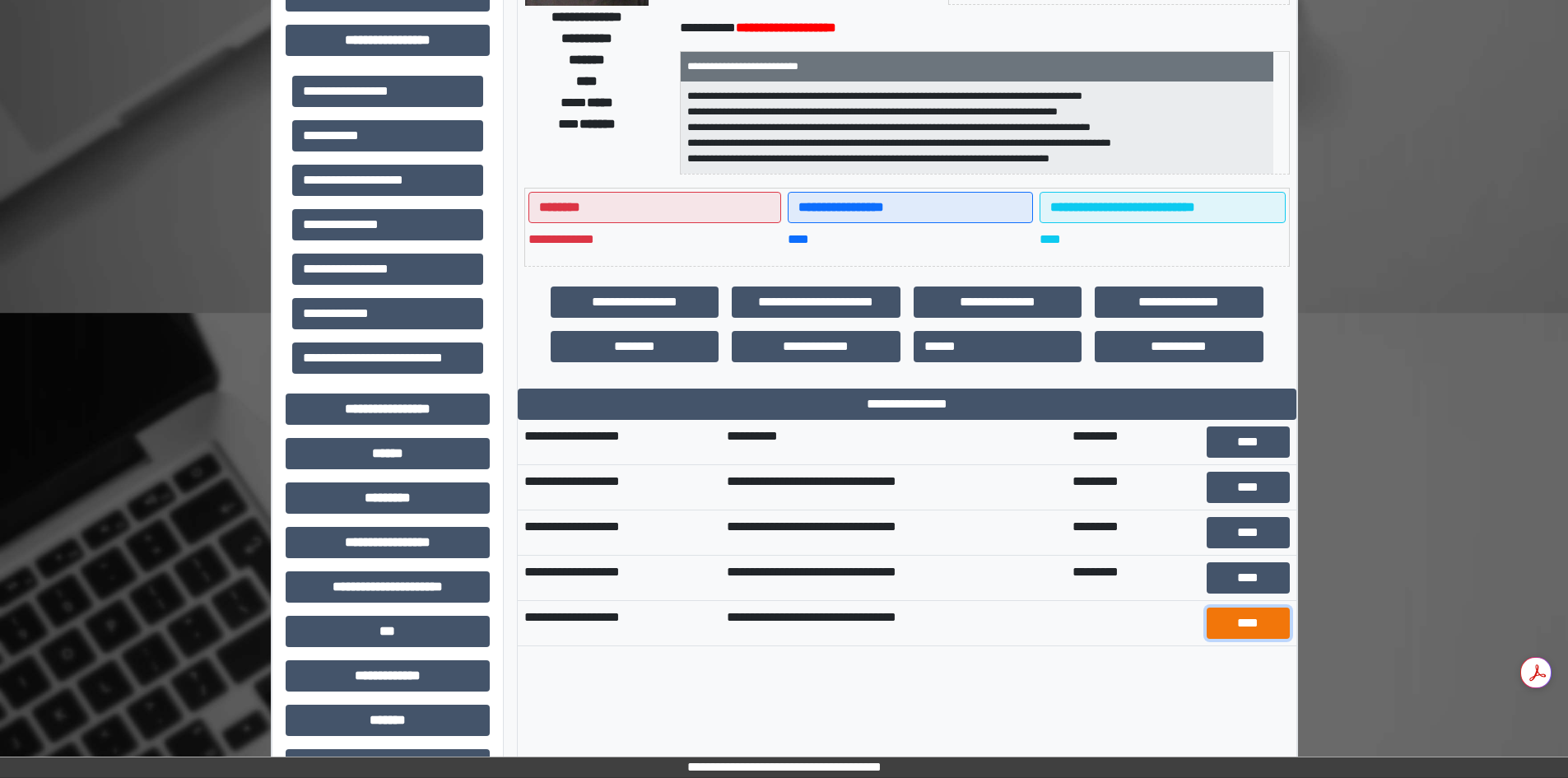 click on "****" at bounding box center (1248, 623) 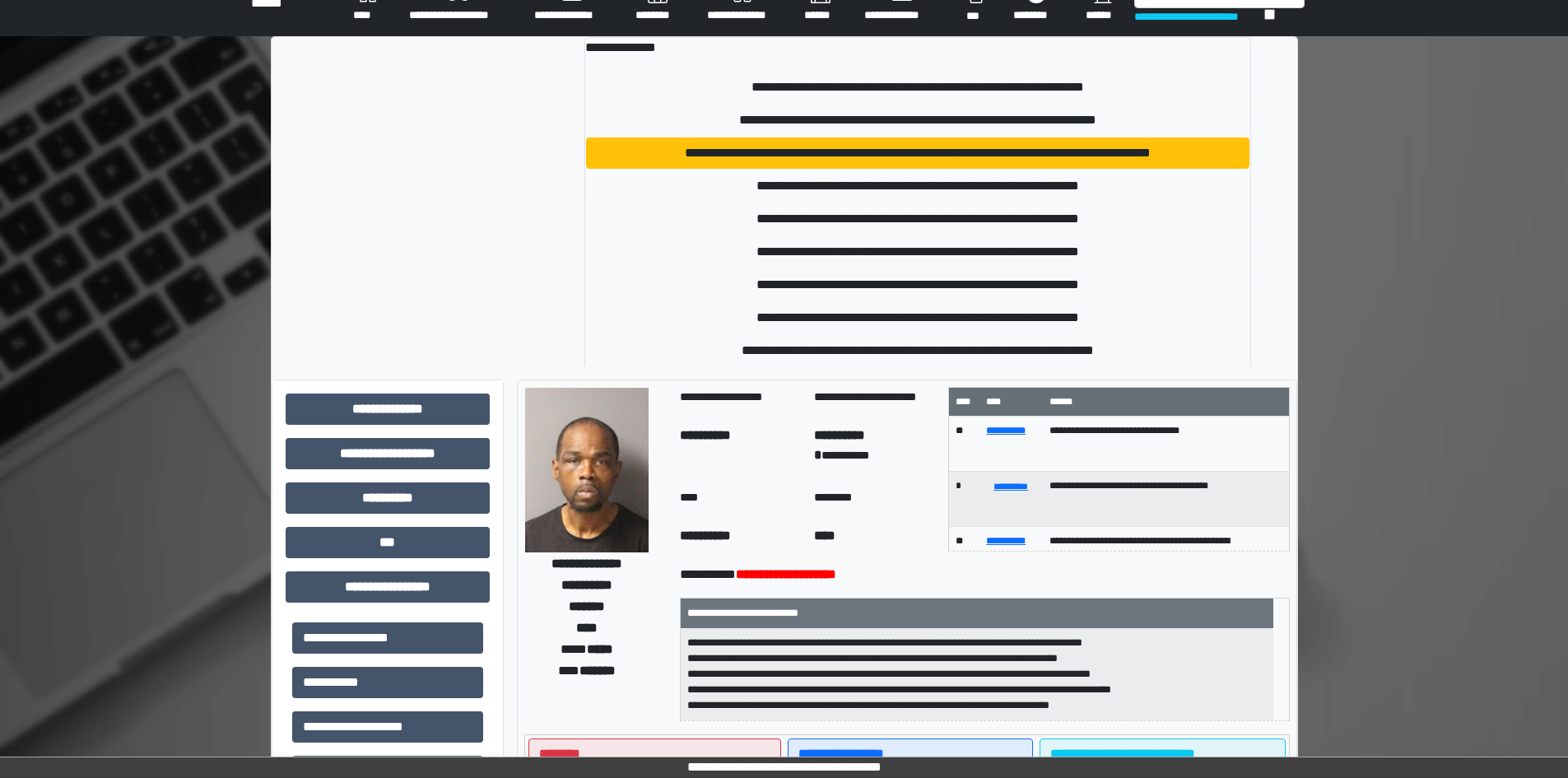 scroll, scrollTop: 0, scrollLeft: 0, axis: both 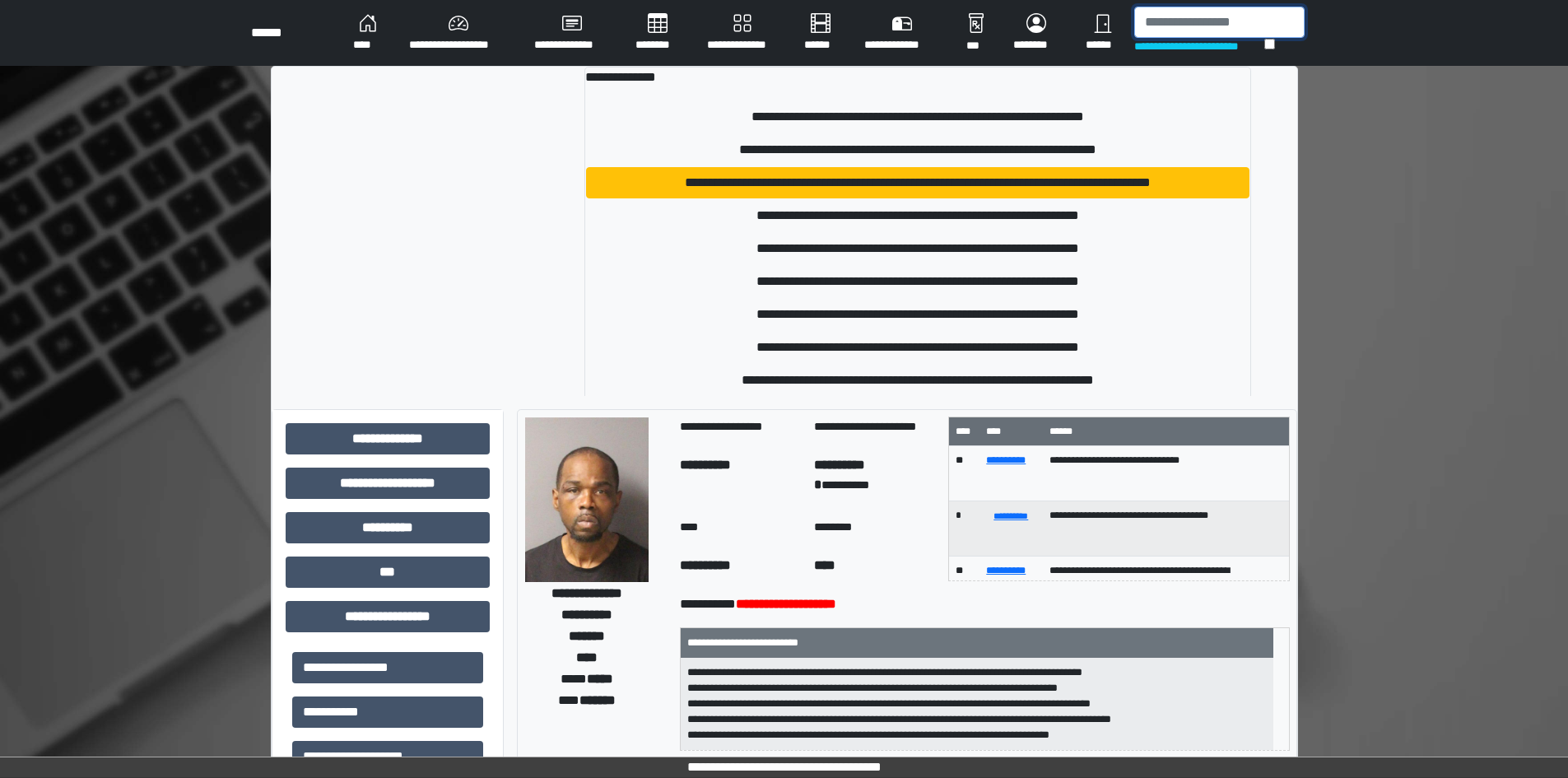 click at bounding box center (1219, 22) 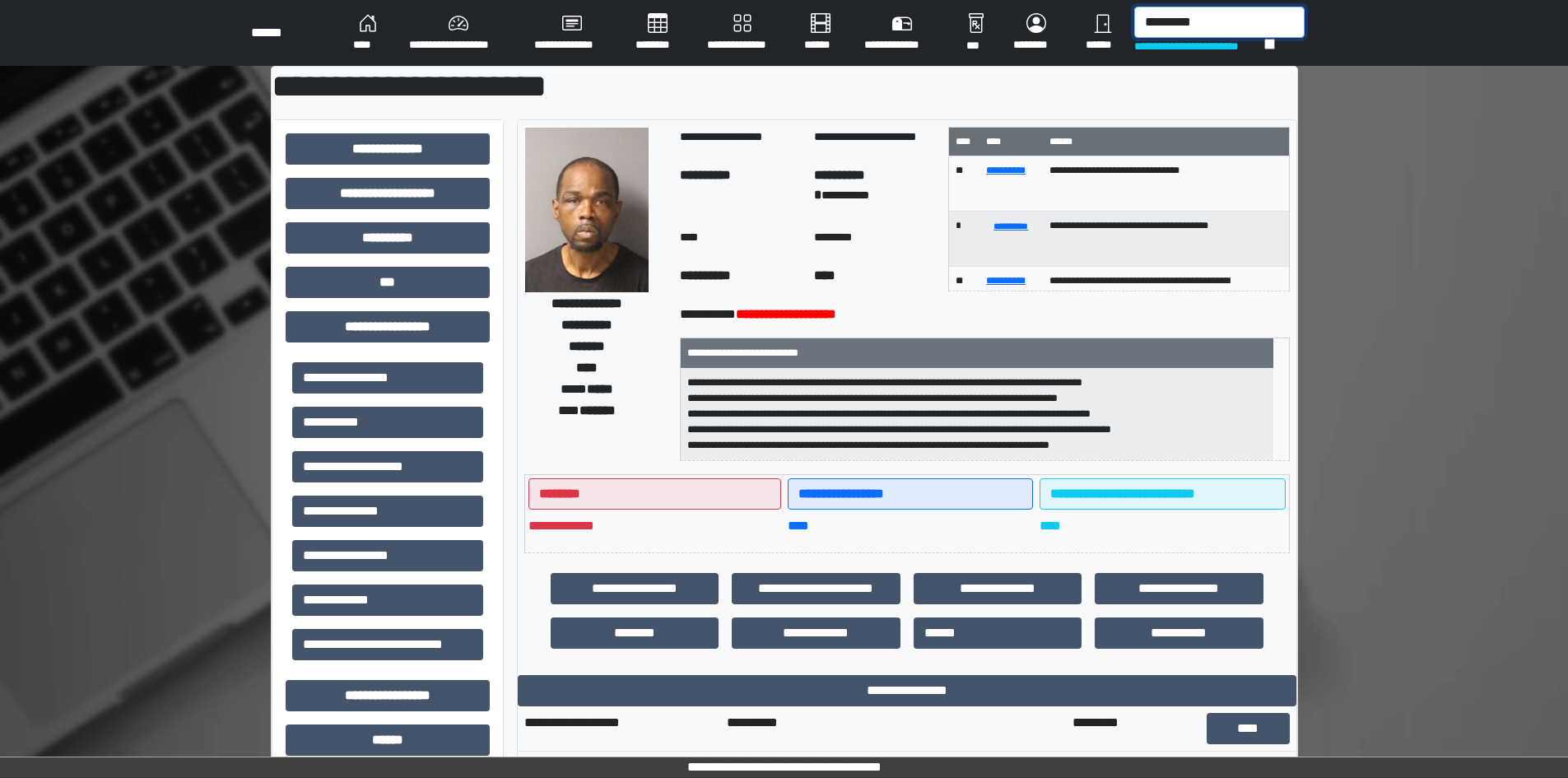 drag, startPoint x: 1201, startPoint y: 19, endPoint x: 1053, endPoint y: 30, distance: 148.40822 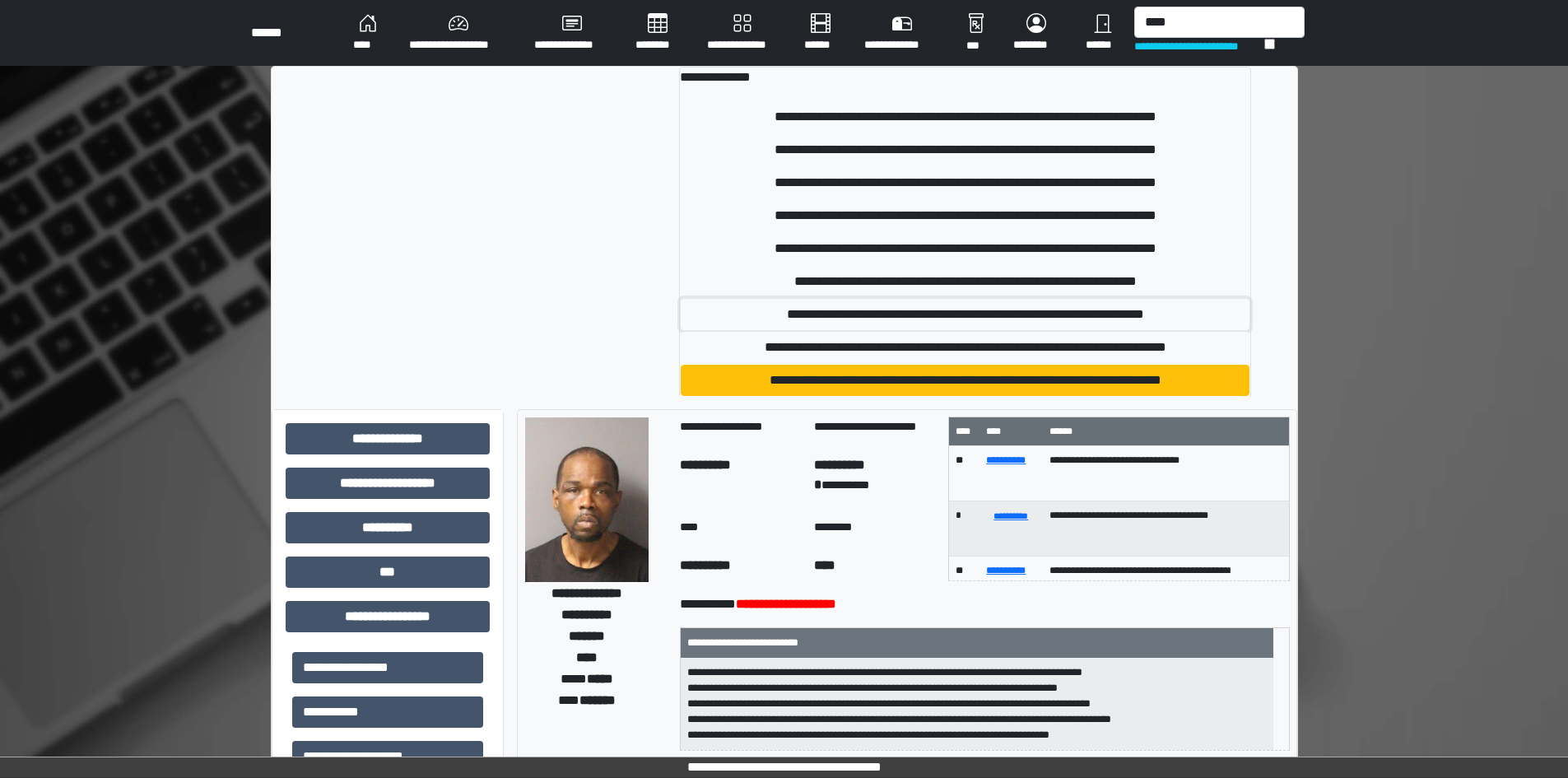 click on "**********" at bounding box center [965, 117] 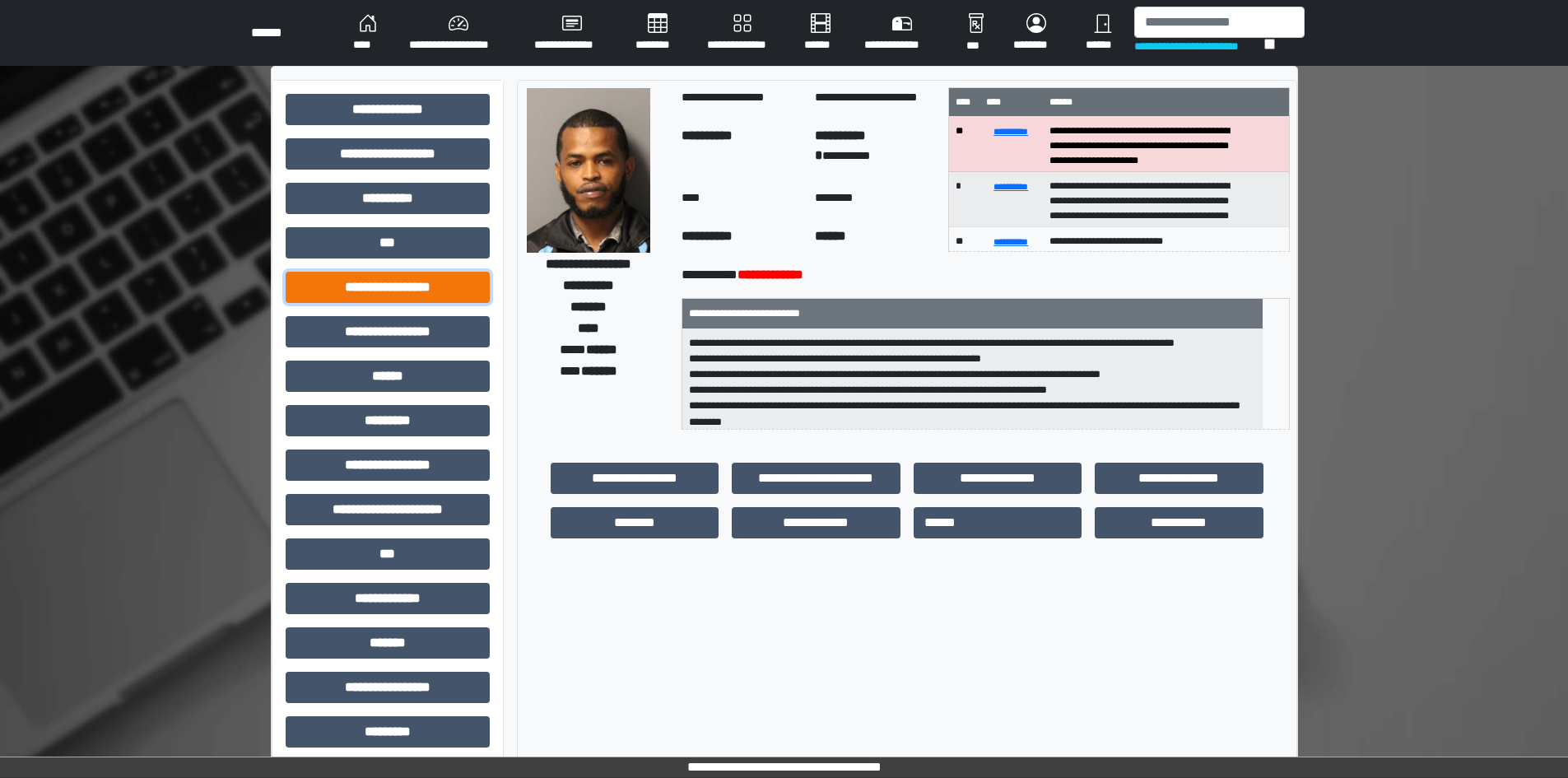 click on "**********" at bounding box center (388, 109) 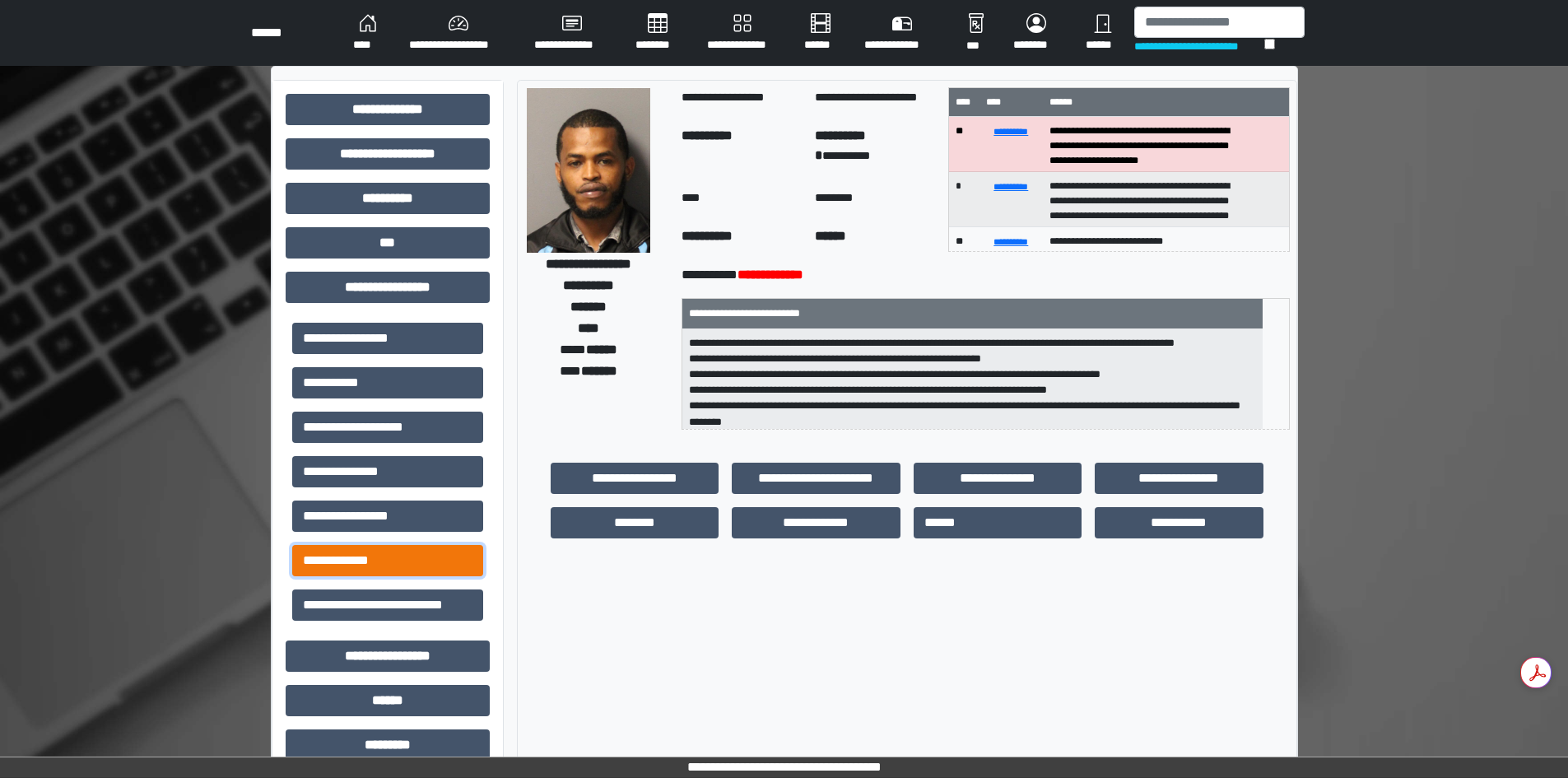 click on "**********" at bounding box center [388, 338] 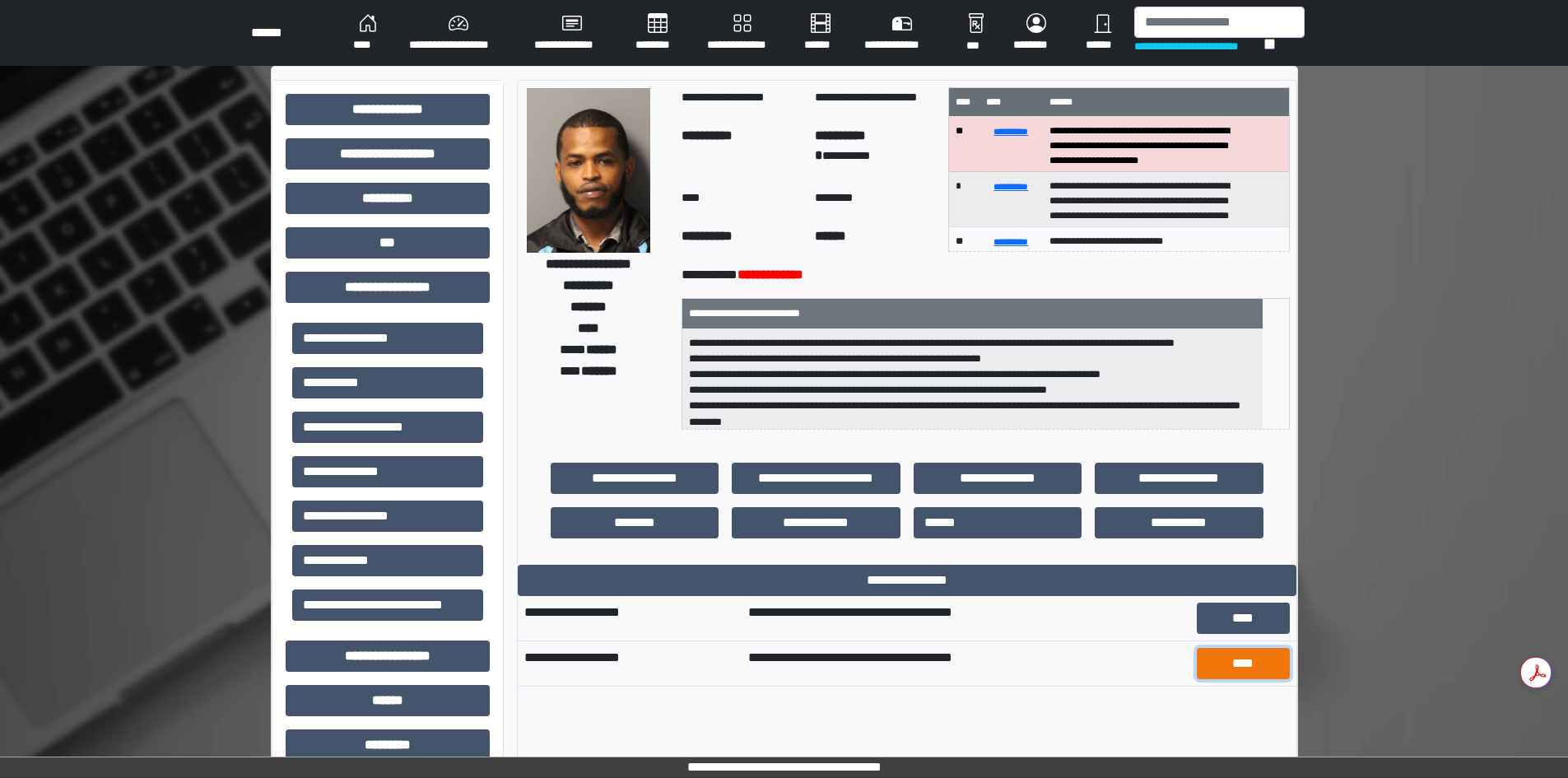 click on "****" at bounding box center [1243, 664] 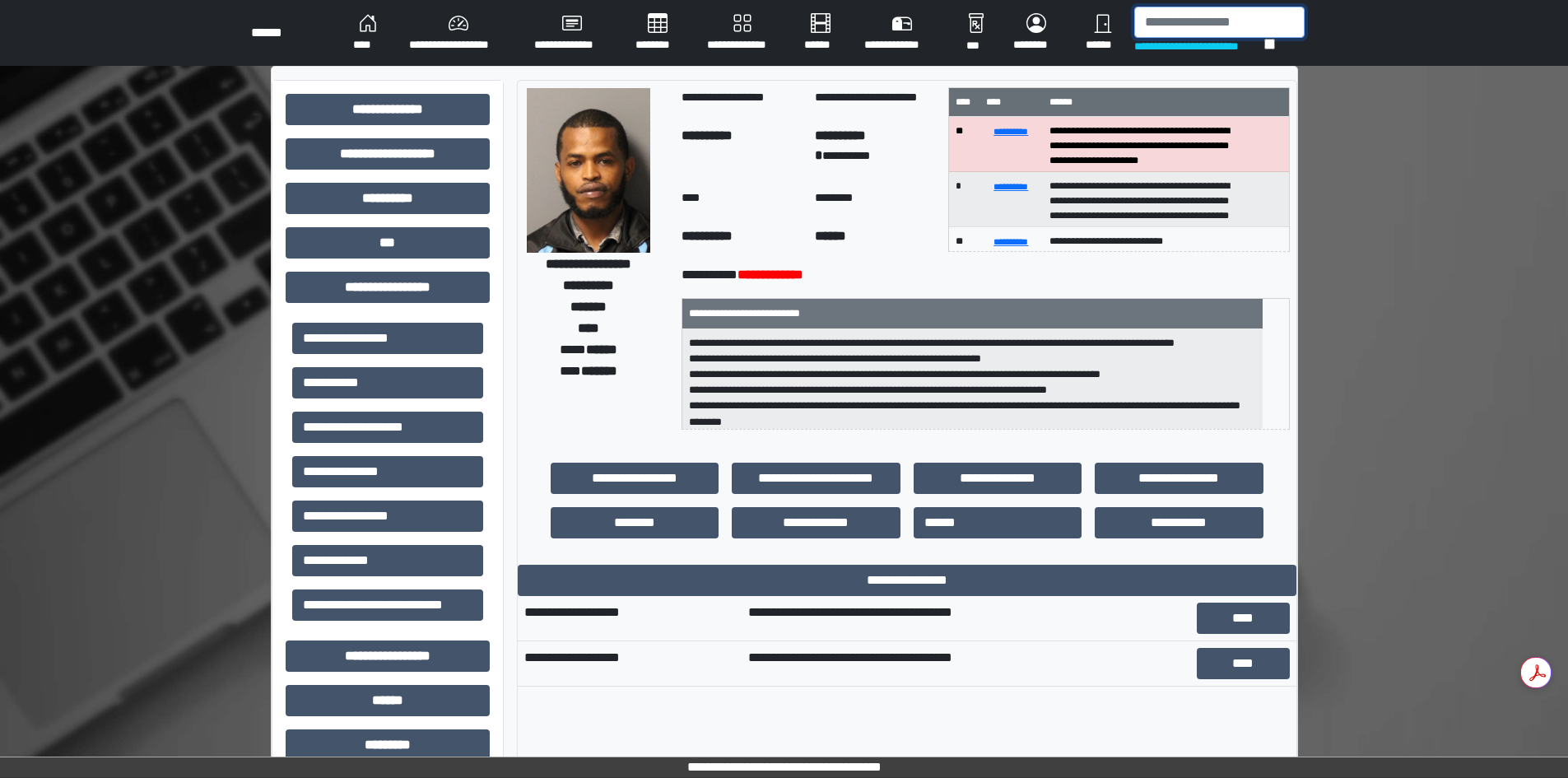 click at bounding box center [1219, 22] 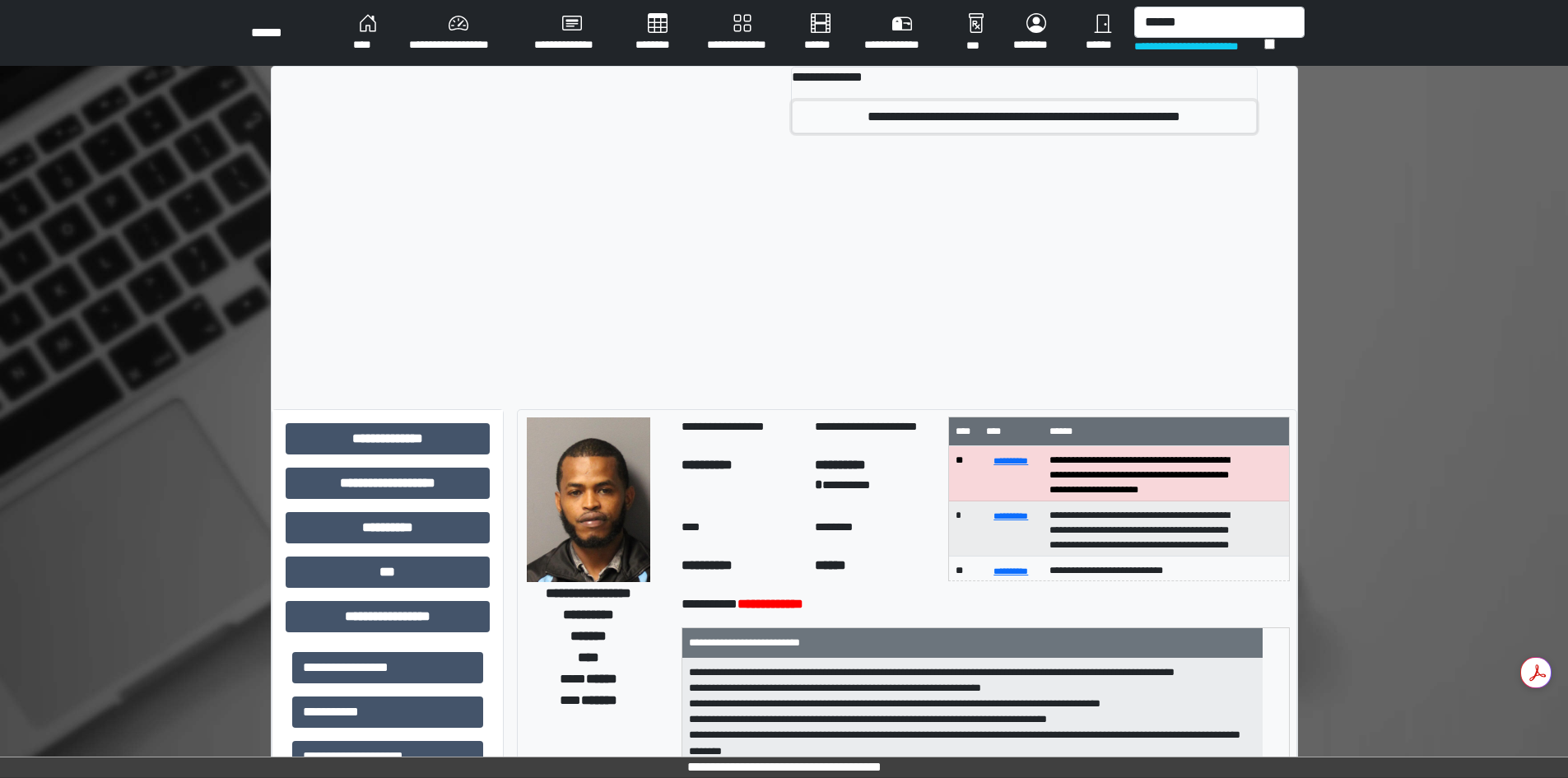 click on "**********" at bounding box center [1024, 117] 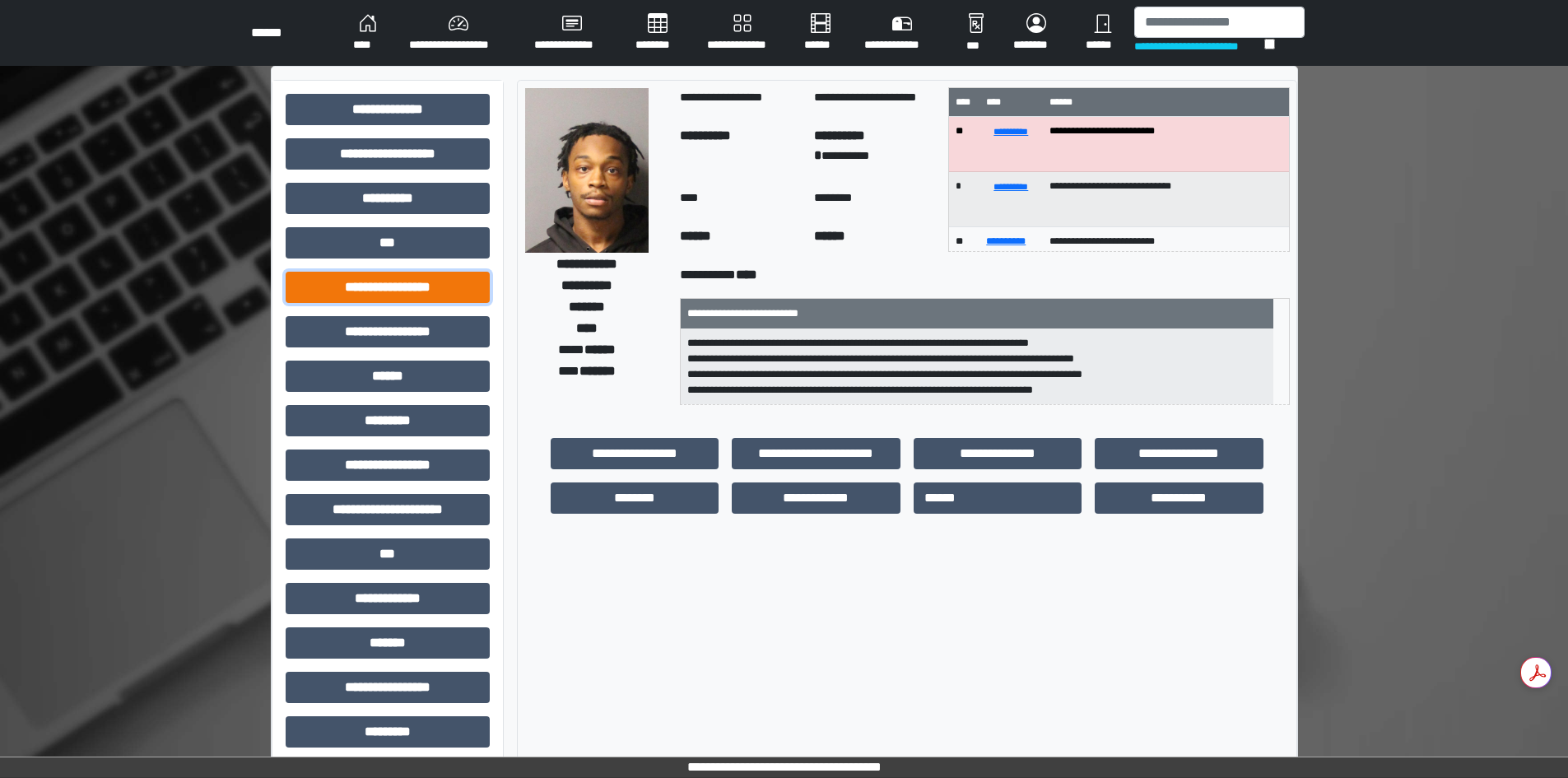 click on "**********" at bounding box center (388, 109) 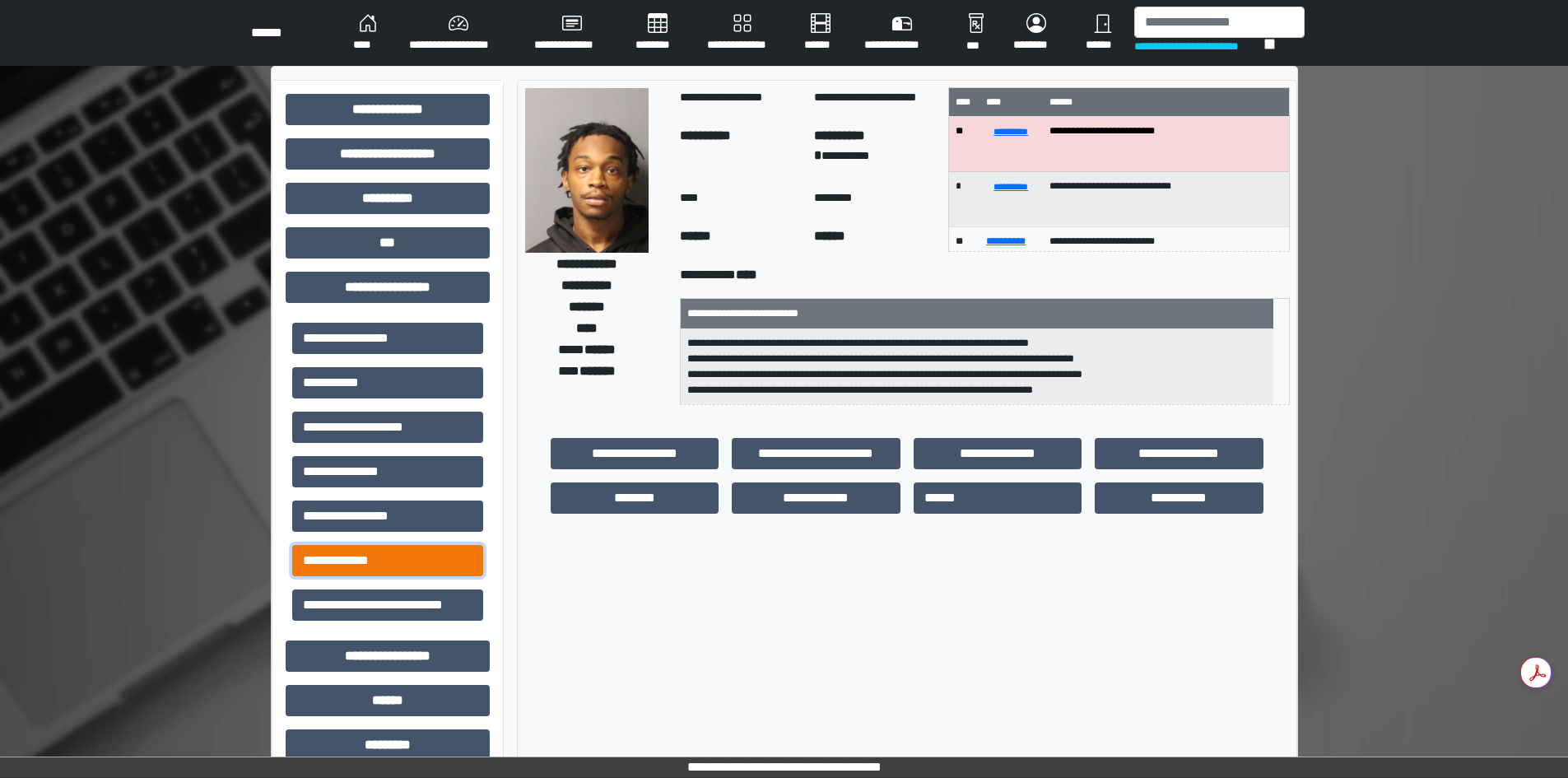 click on "**********" at bounding box center [388, 338] 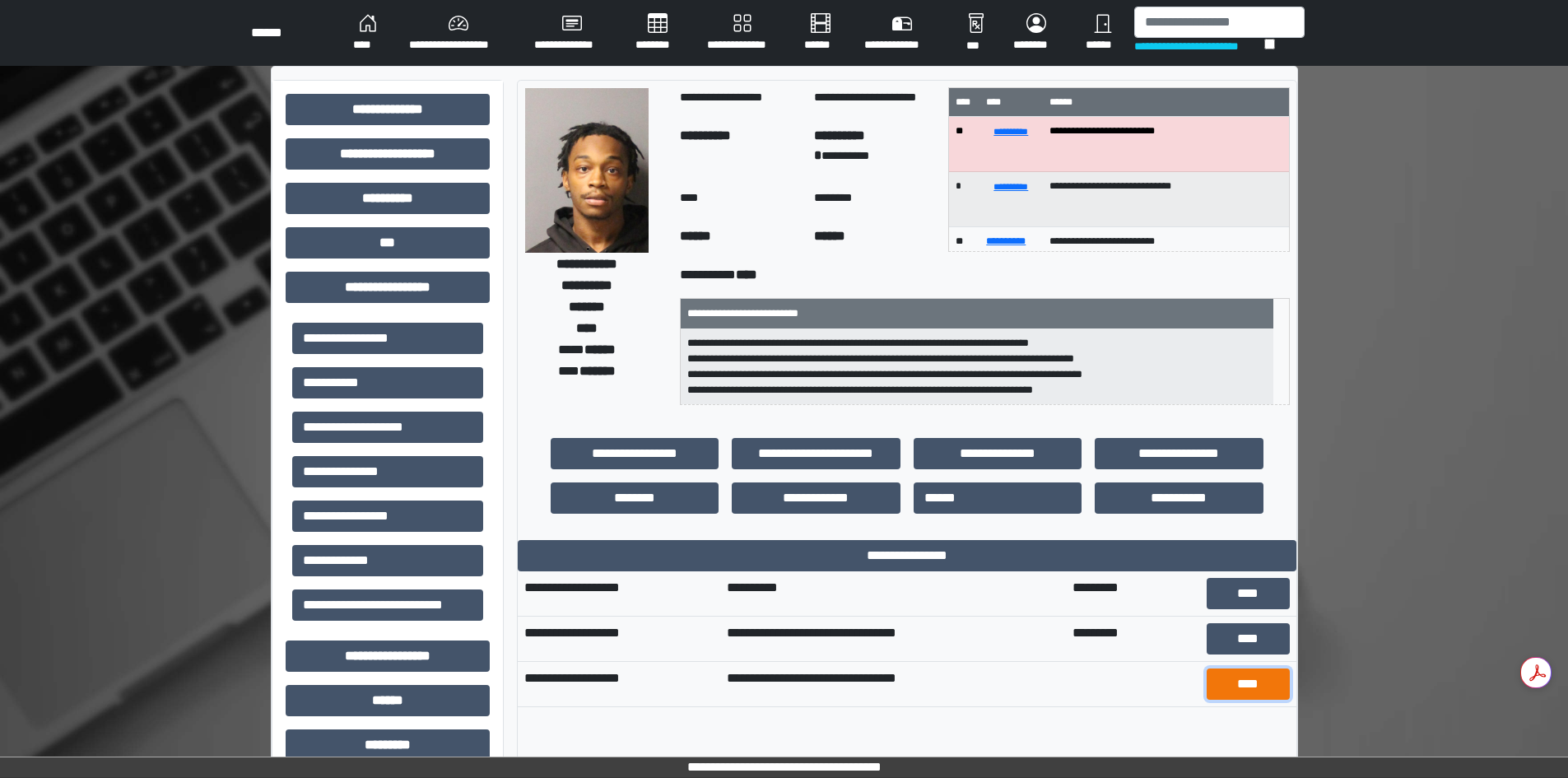 click on "****" at bounding box center [1248, 684] 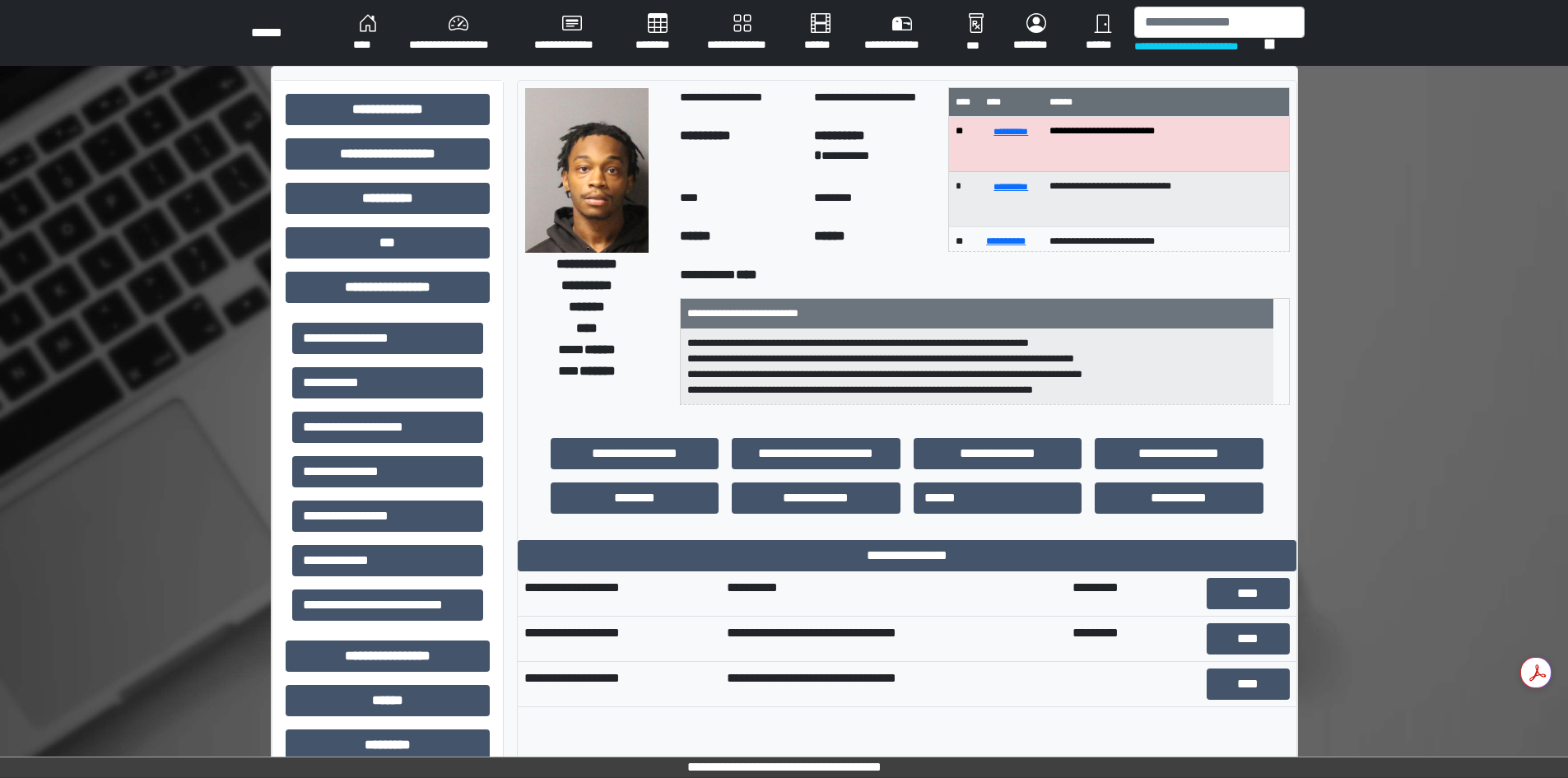 click on "**********" at bounding box center (368, 33) 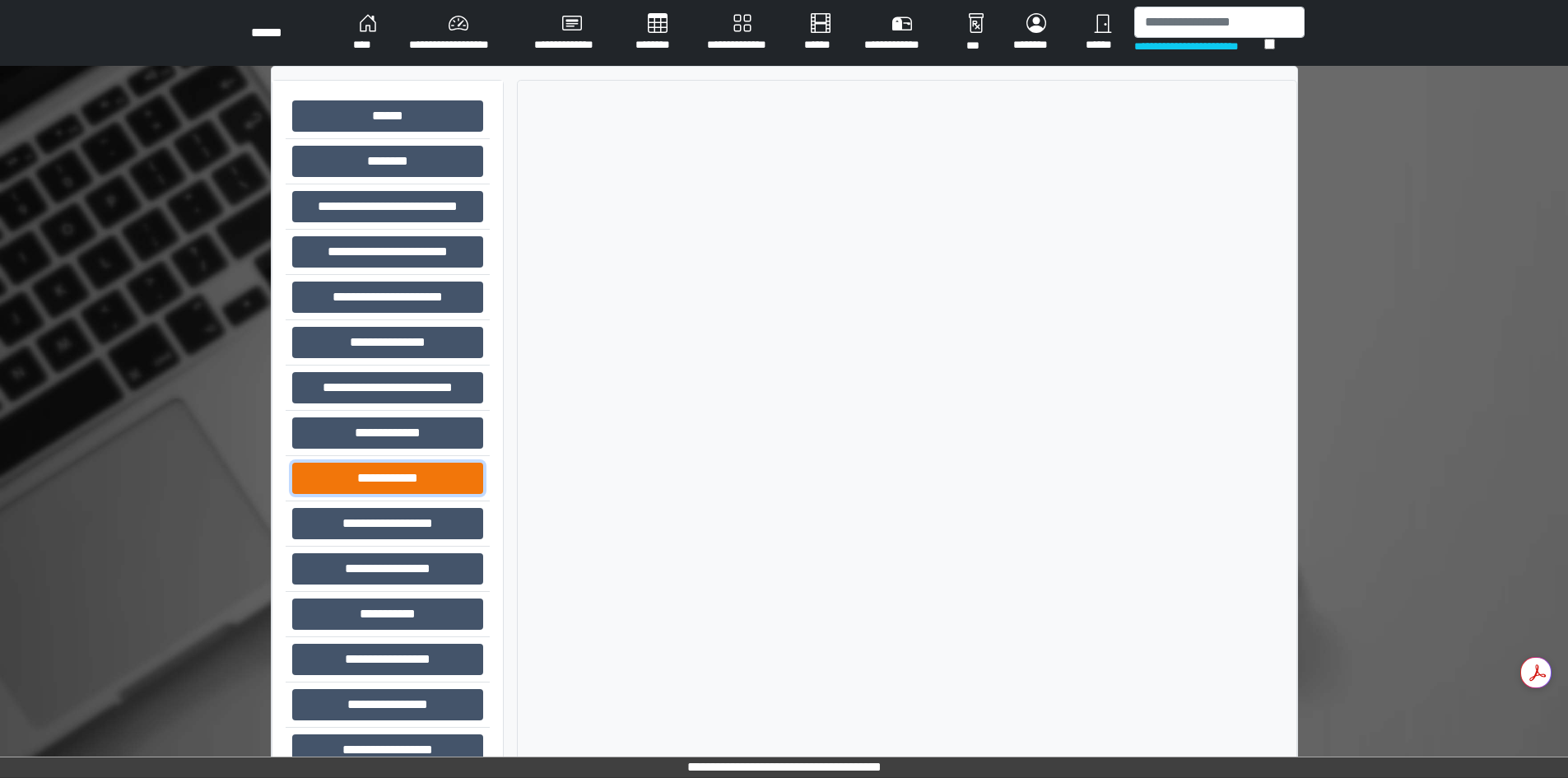 click on "**********" at bounding box center (388, 116) 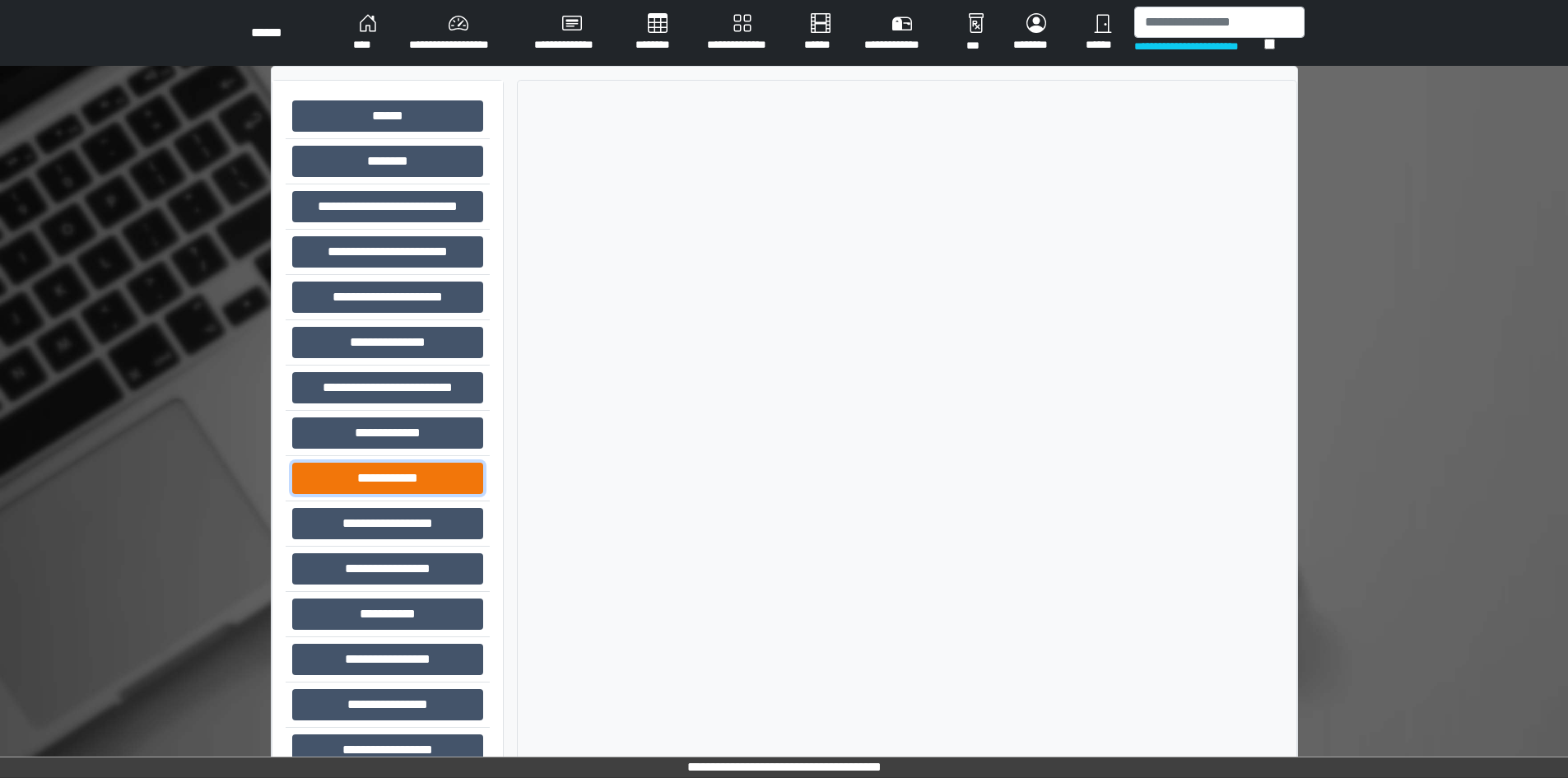 click on "**********" at bounding box center [388, 116] 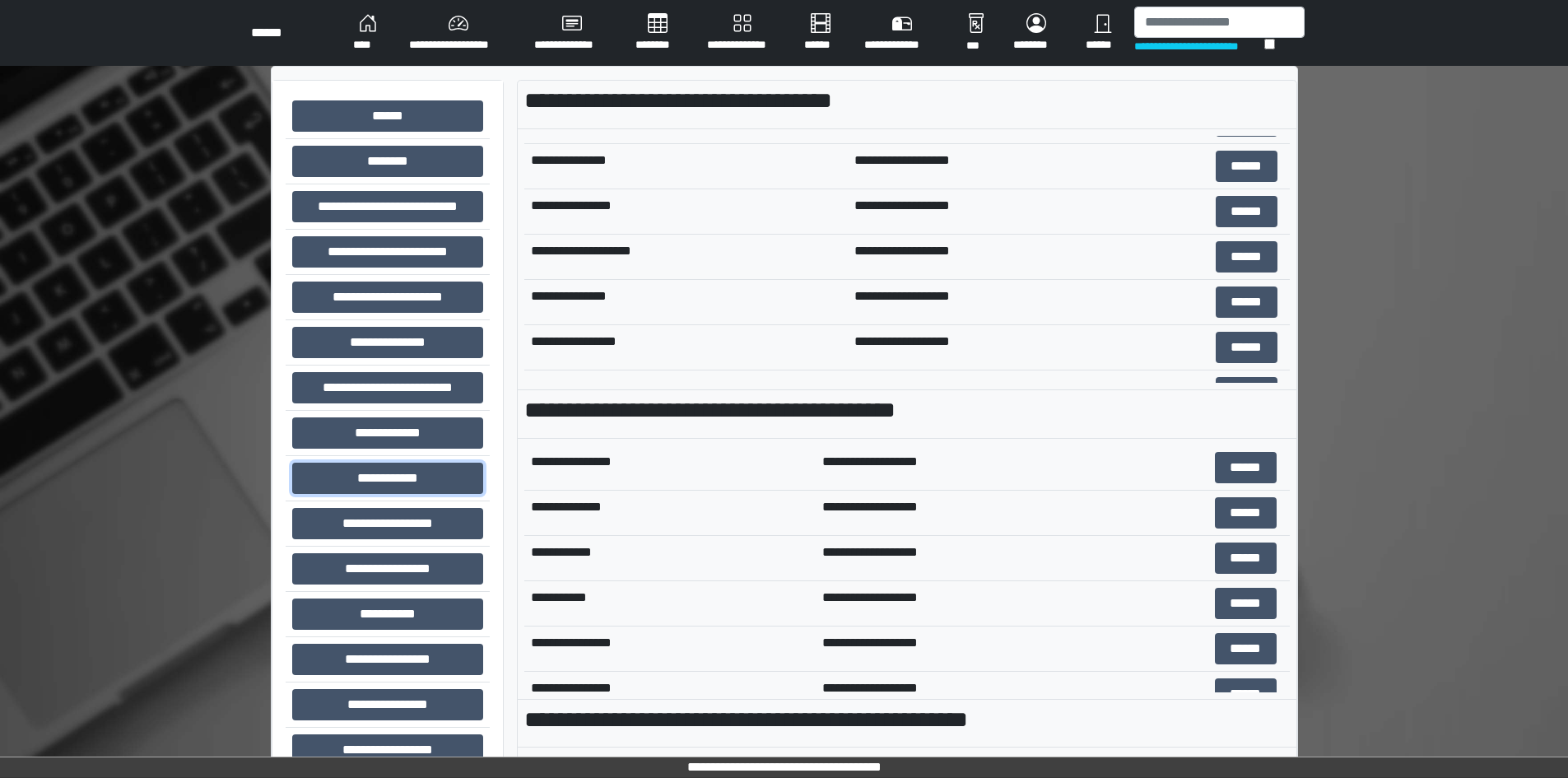 scroll, scrollTop: 329, scrollLeft: 0, axis: vertical 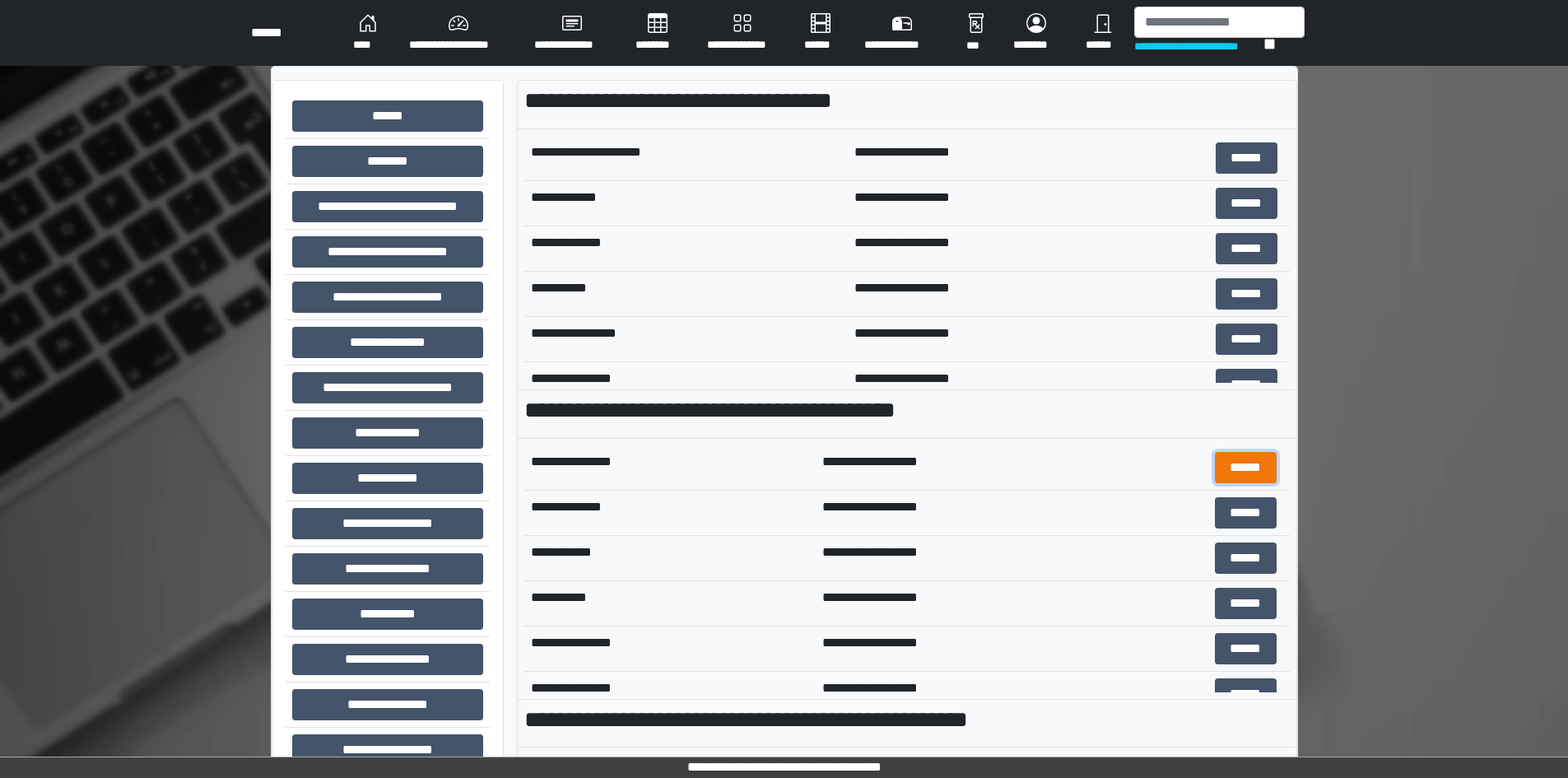 click on "******" at bounding box center (1246, 158) 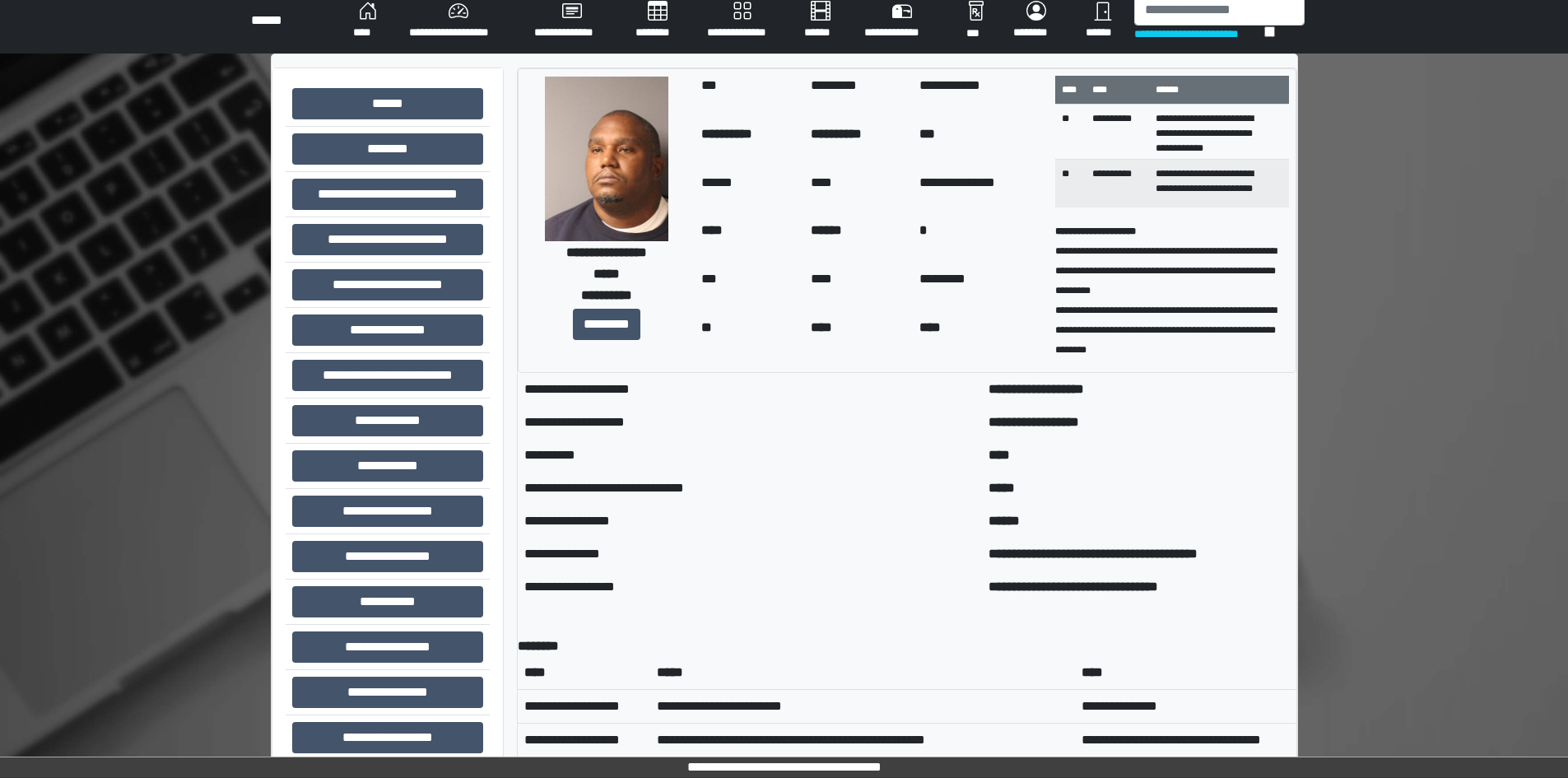 scroll, scrollTop: 0, scrollLeft: 0, axis: both 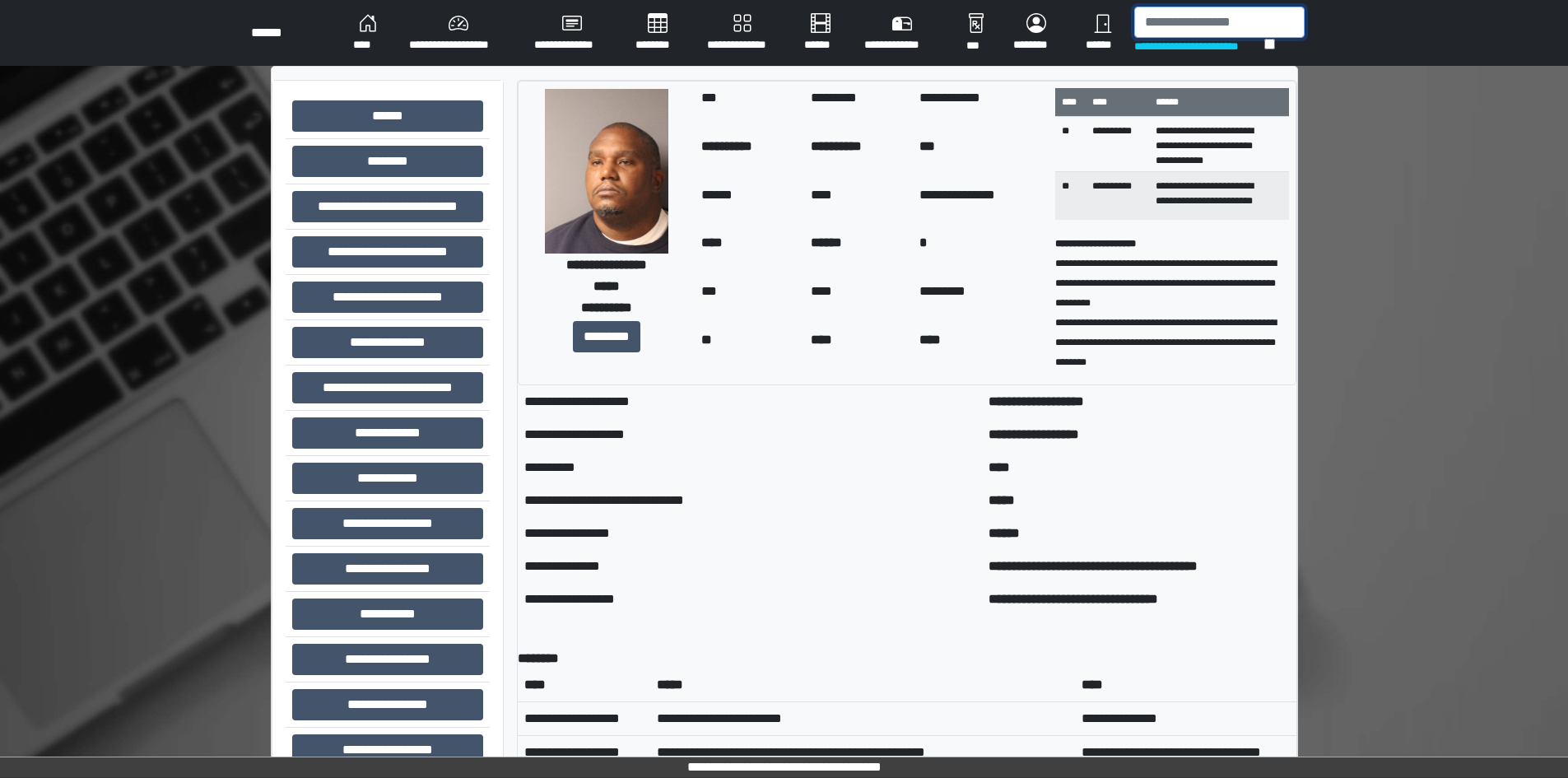 click at bounding box center (1219, 22) 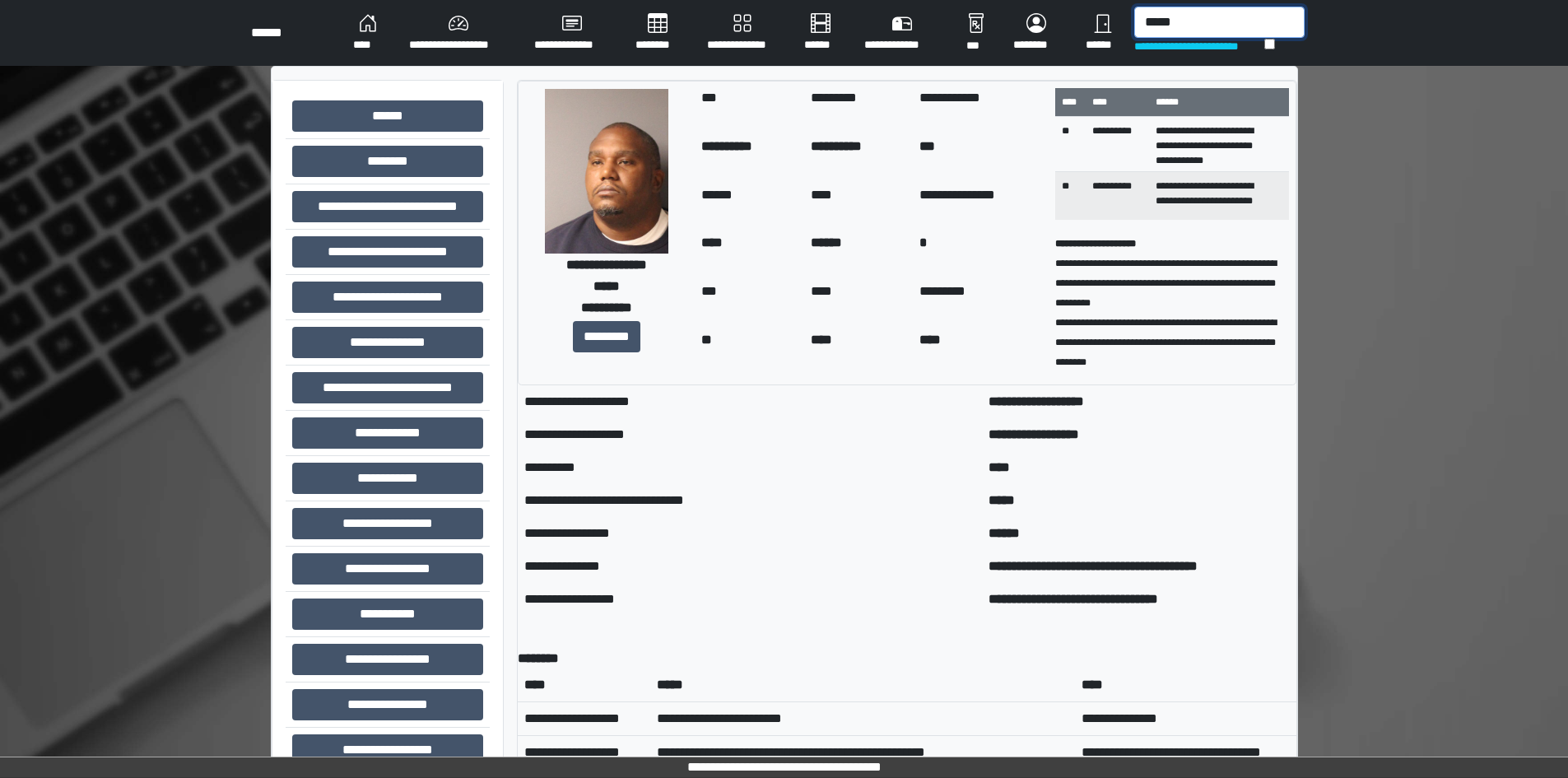 type on "*****" 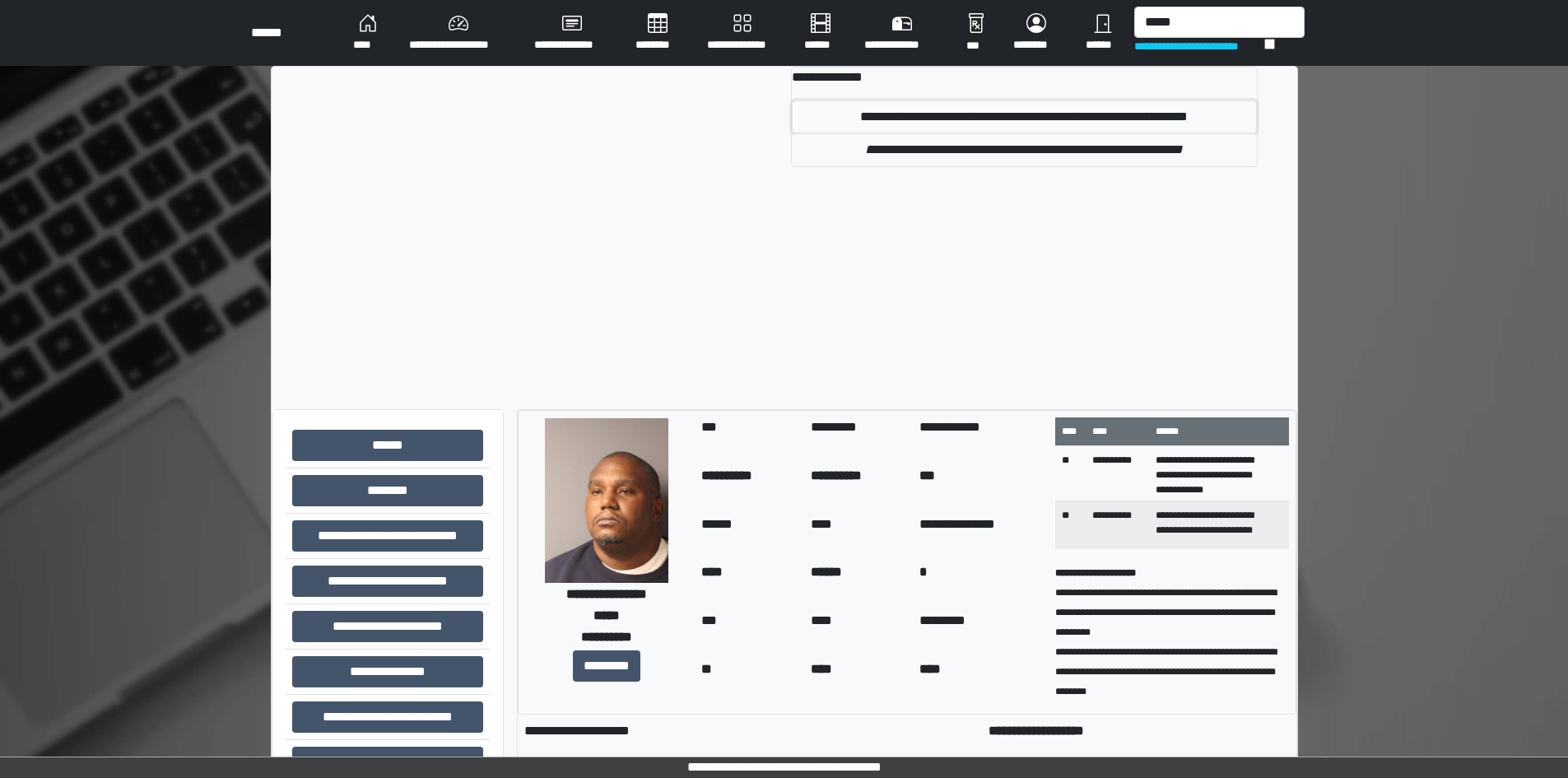 click on "**********" at bounding box center [1024, 117] 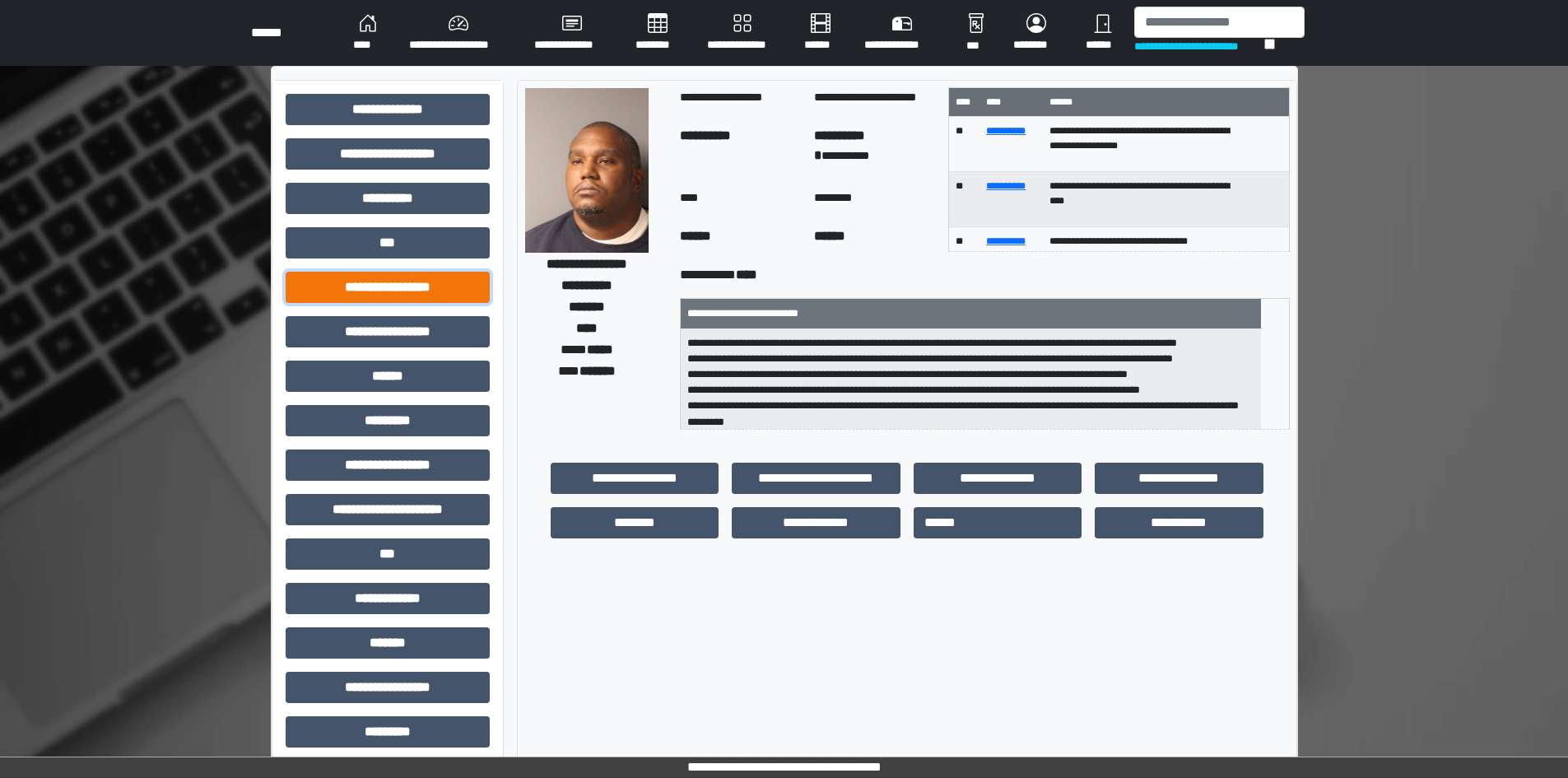 click on "**********" at bounding box center (388, 109) 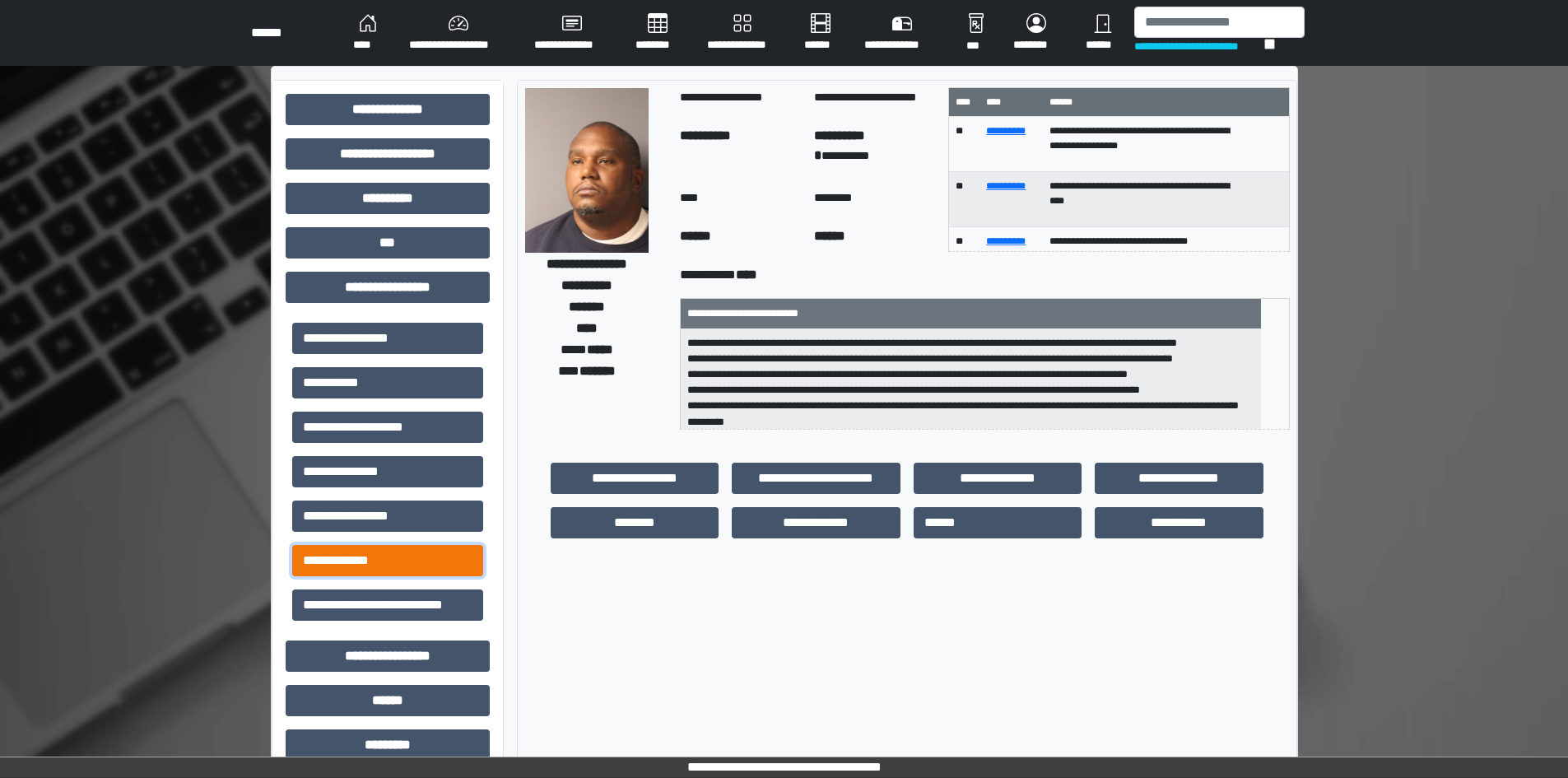 click on "**********" at bounding box center (388, 338) 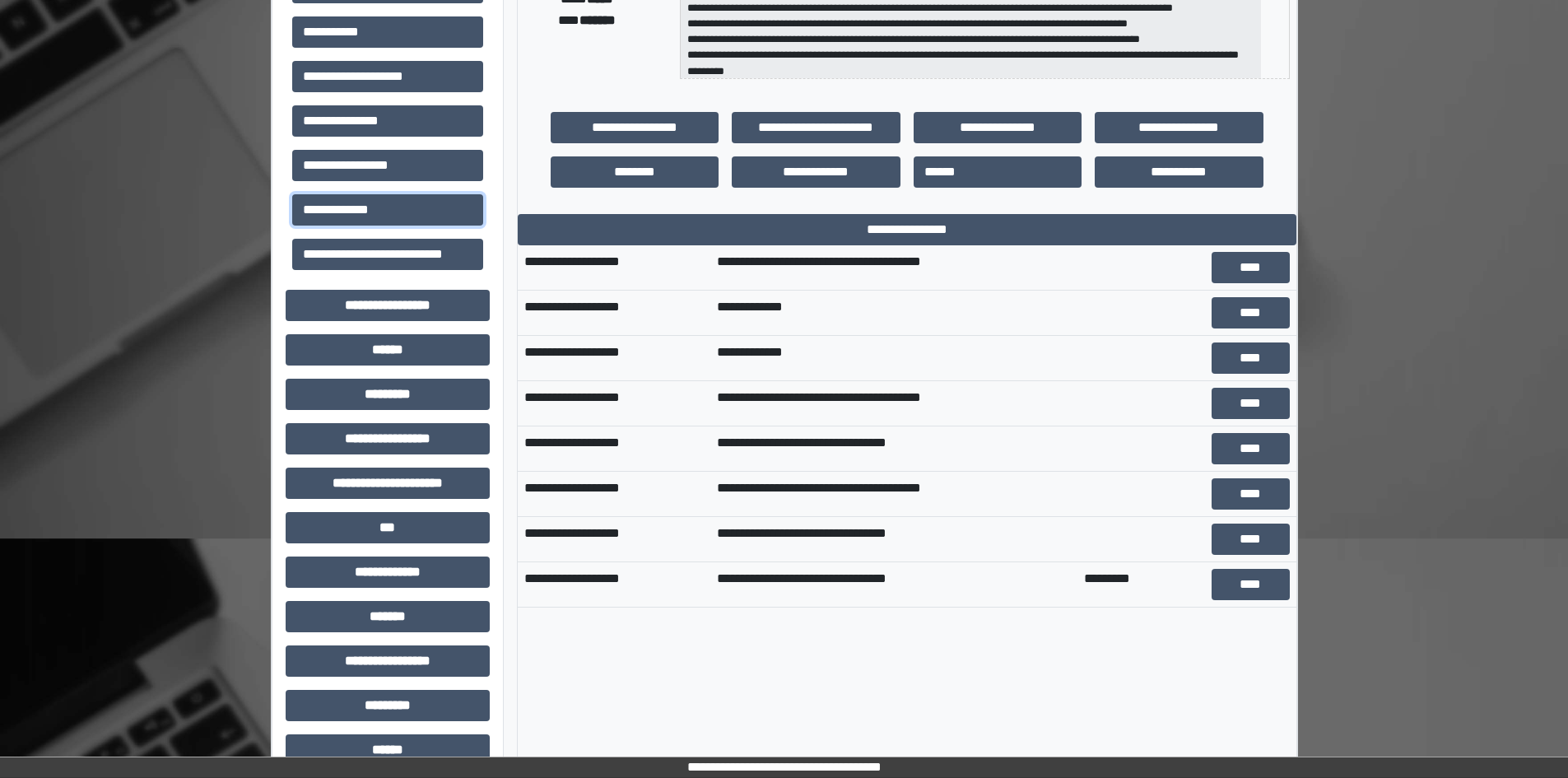 scroll, scrollTop: 412, scrollLeft: 0, axis: vertical 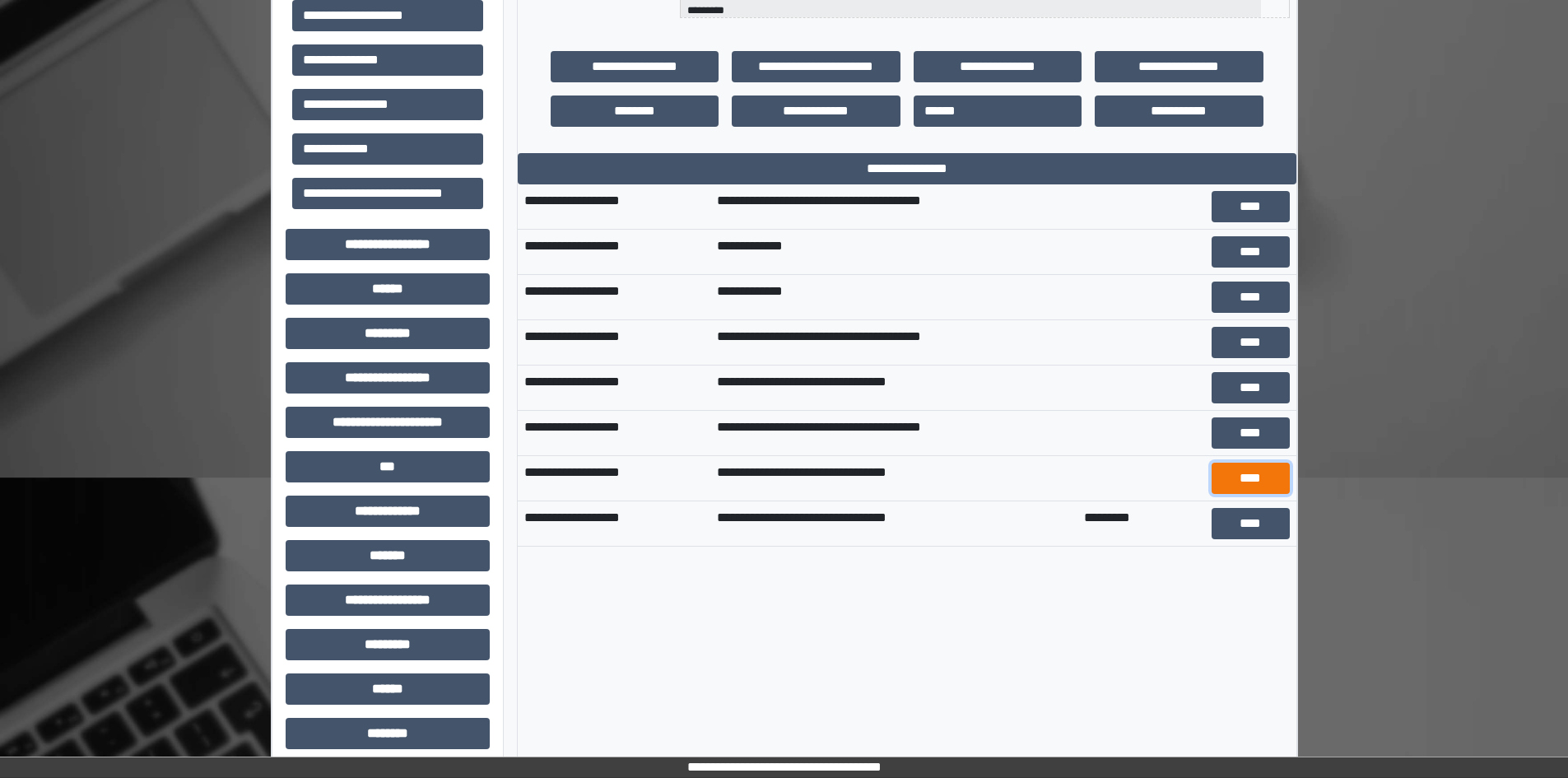 click on "****" at bounding box center [1250, 478] 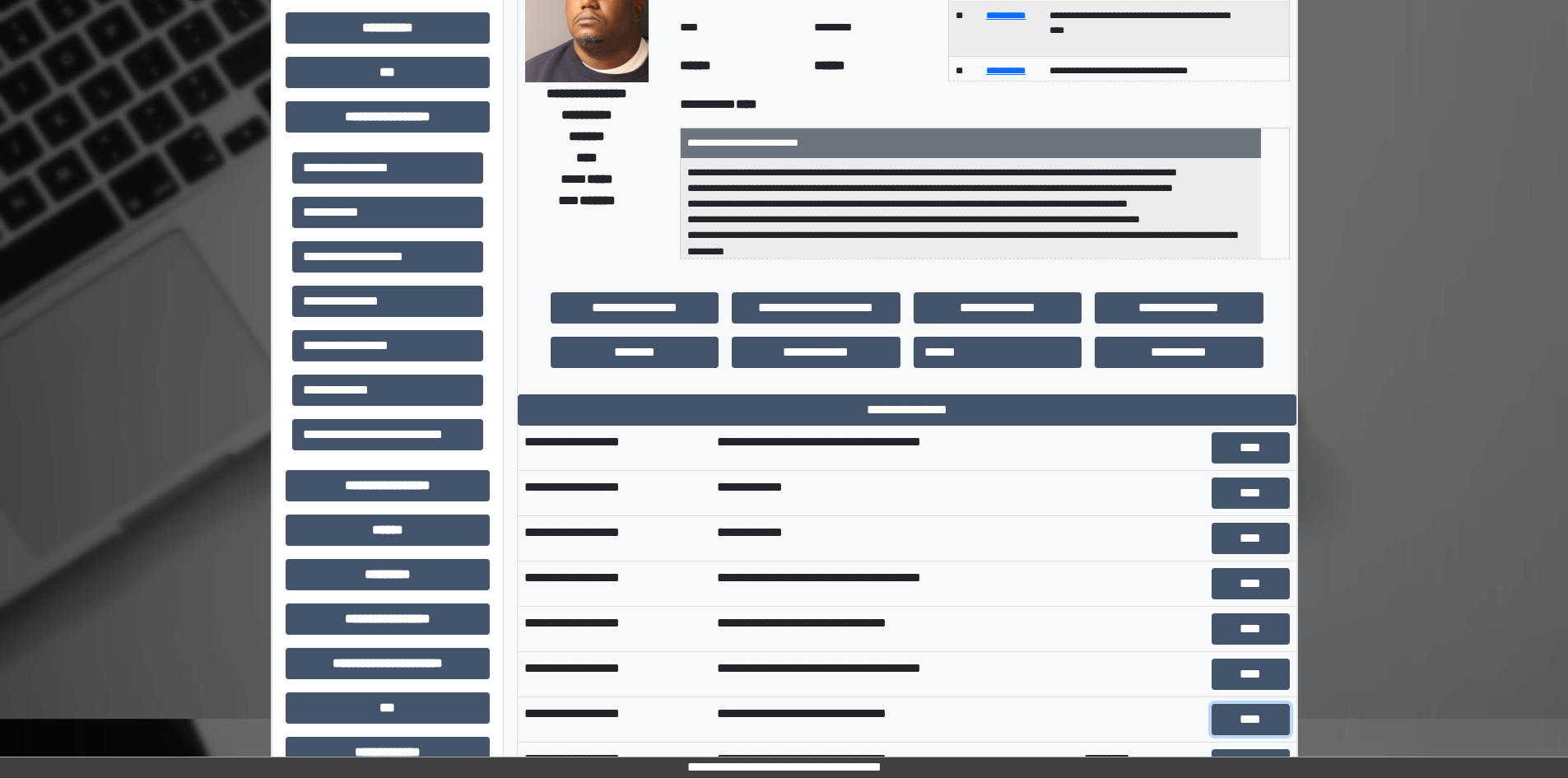 scroll, scrollTop: 0, scrollLeft: 0, axis: both 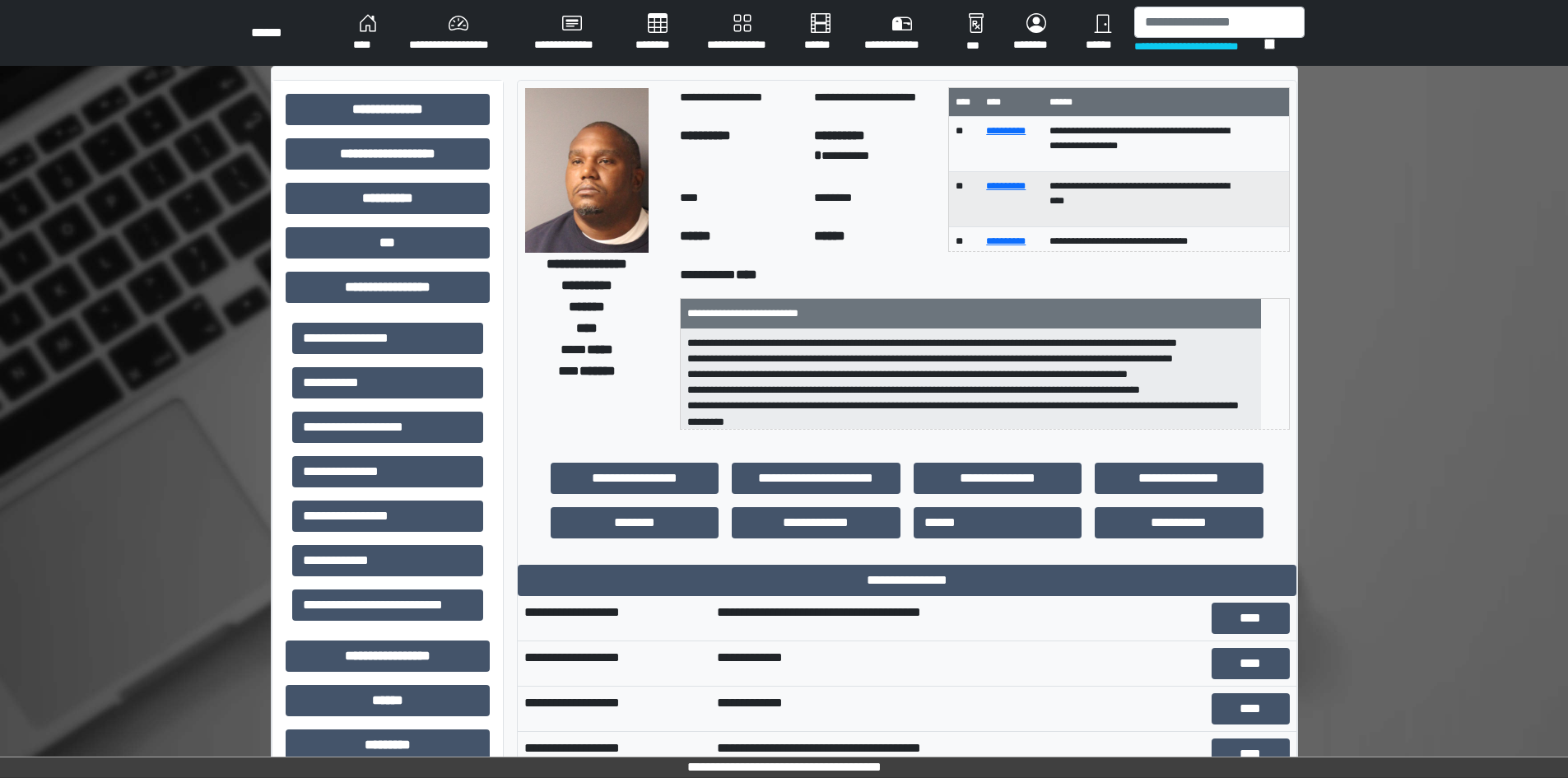 click on "**********" at bounding box center (368, 33) 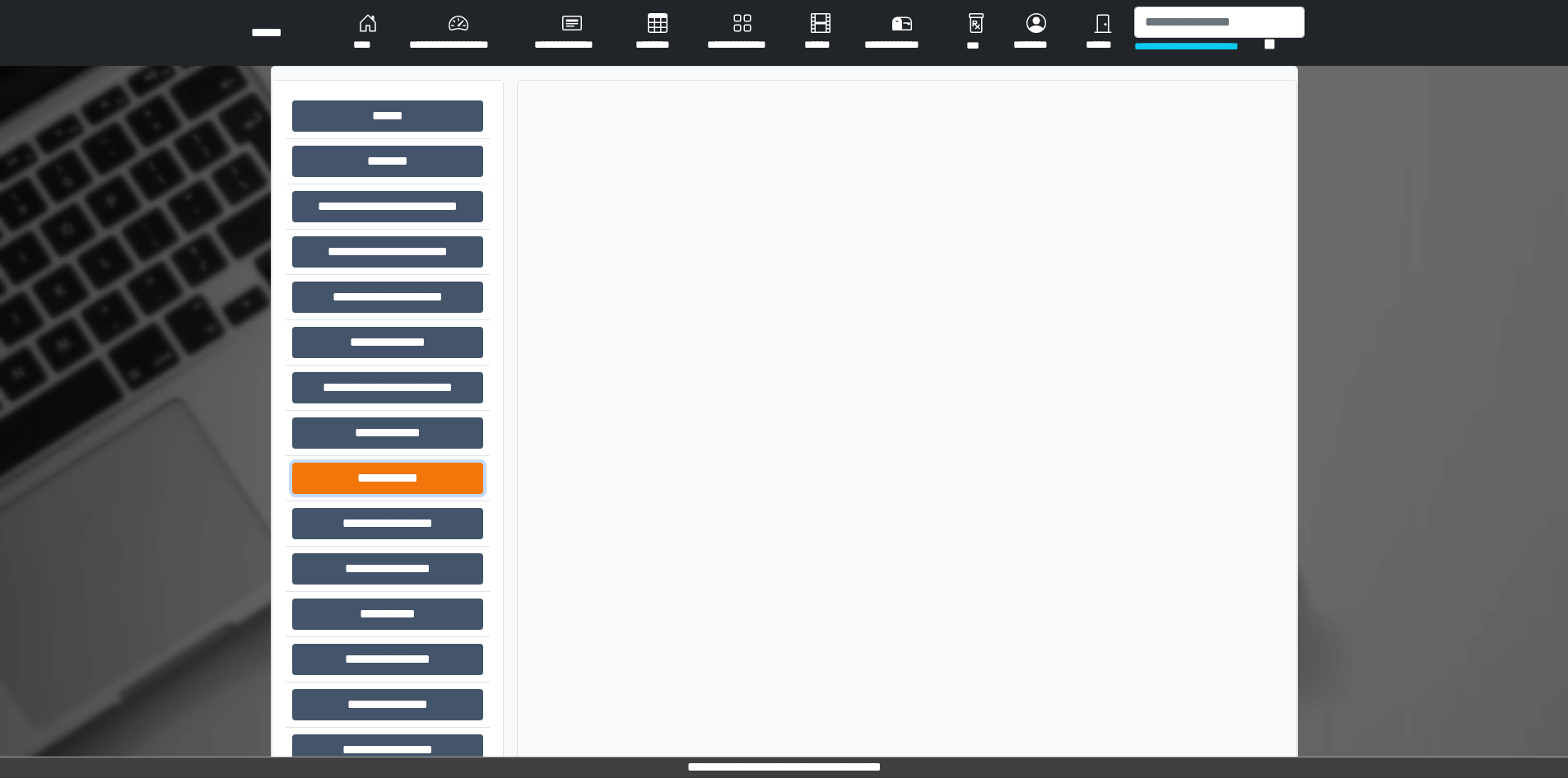 click on "**********" at bounding box center [388, 116] 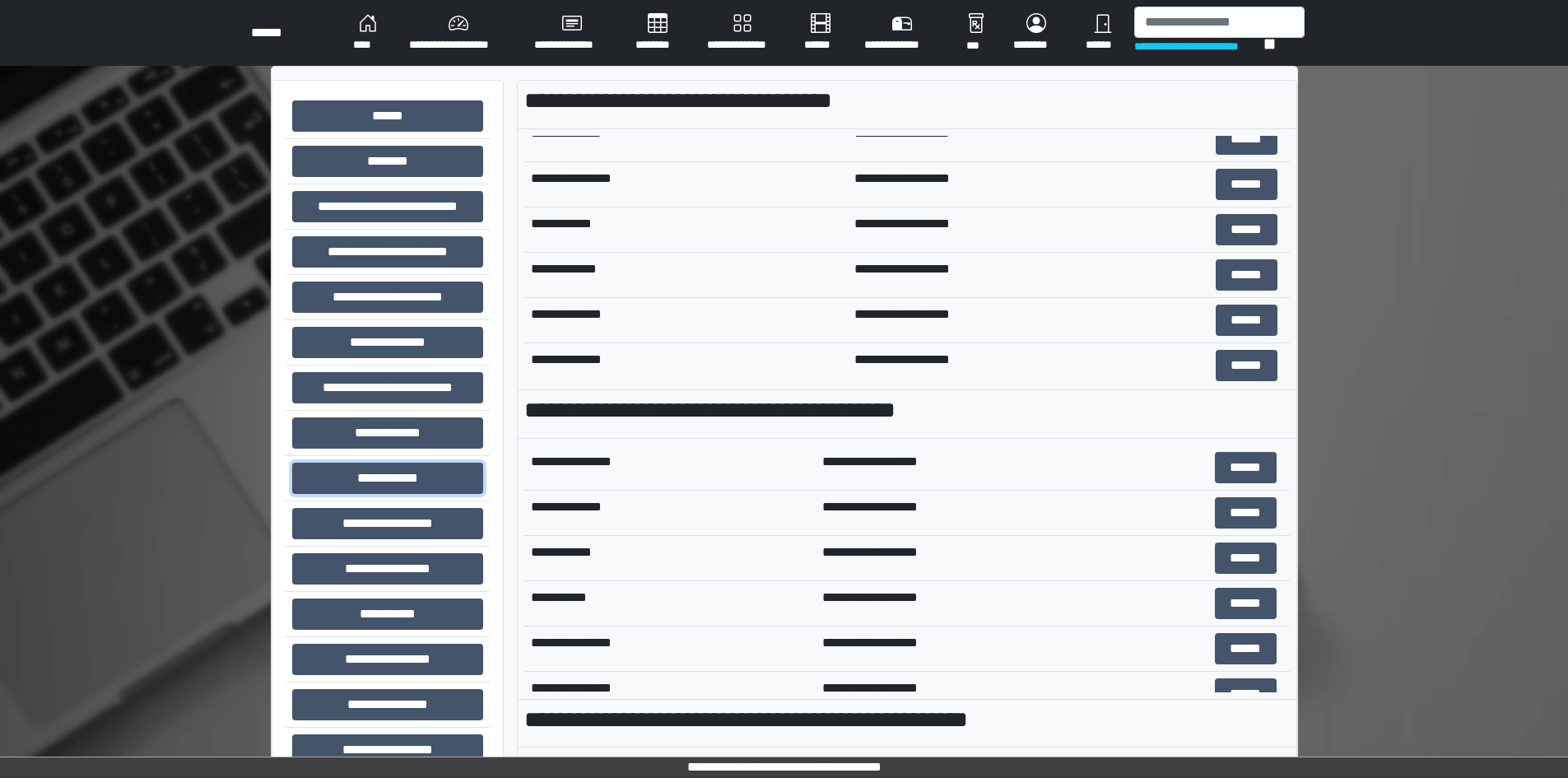 scroll, scrollTop: 3787, scrollLeft: 0, axis: vertical 